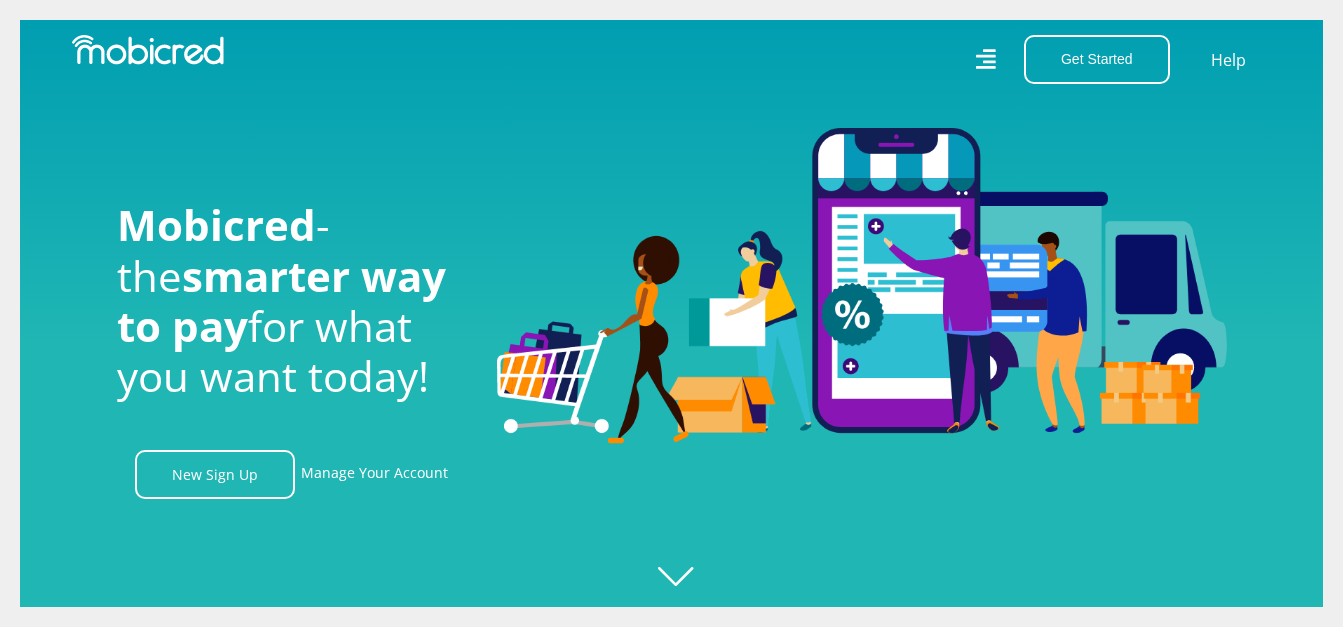 scroll, scrollTop: 0, scrollLeft: 0, axis: both 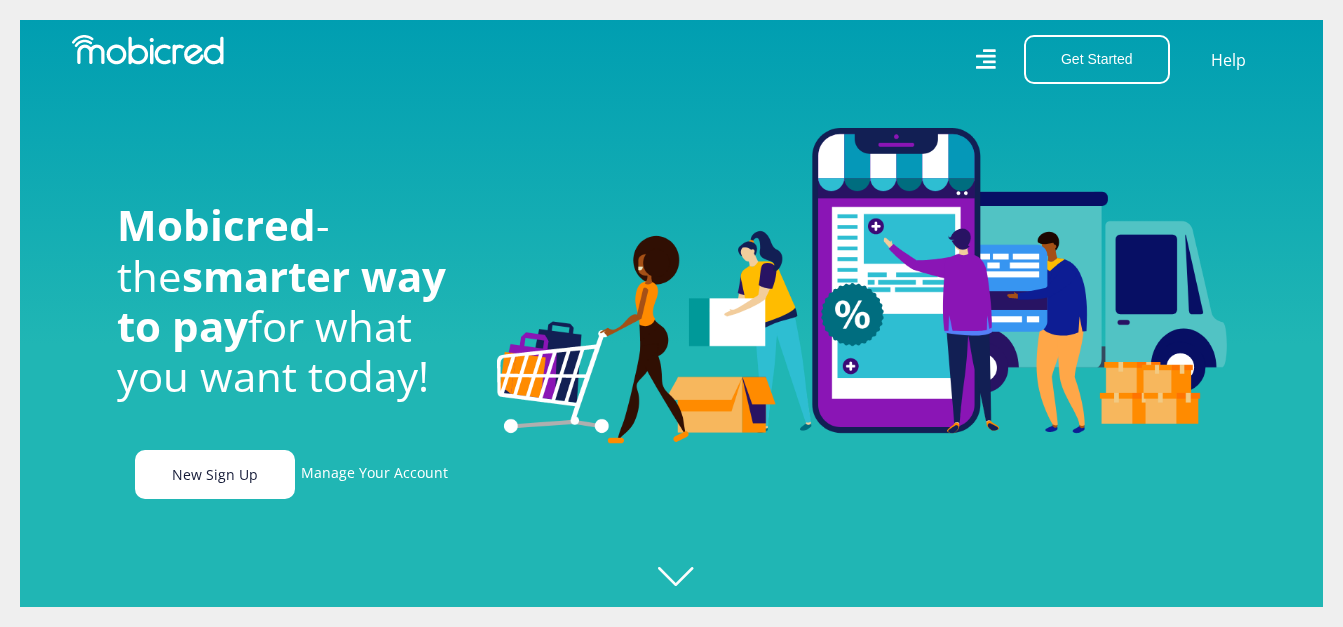 click on "New Sign Up" at bounding box center [215, 474] 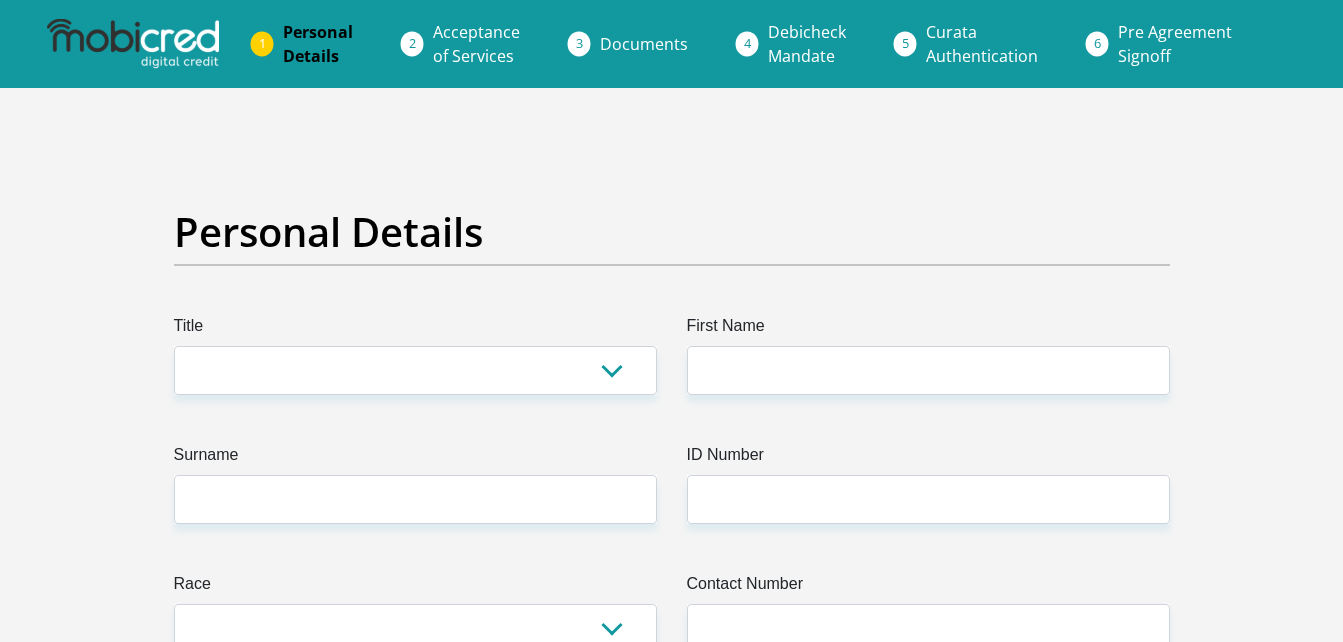 scroll, scrollTop: 0, scrollLeft: 0, axis: both 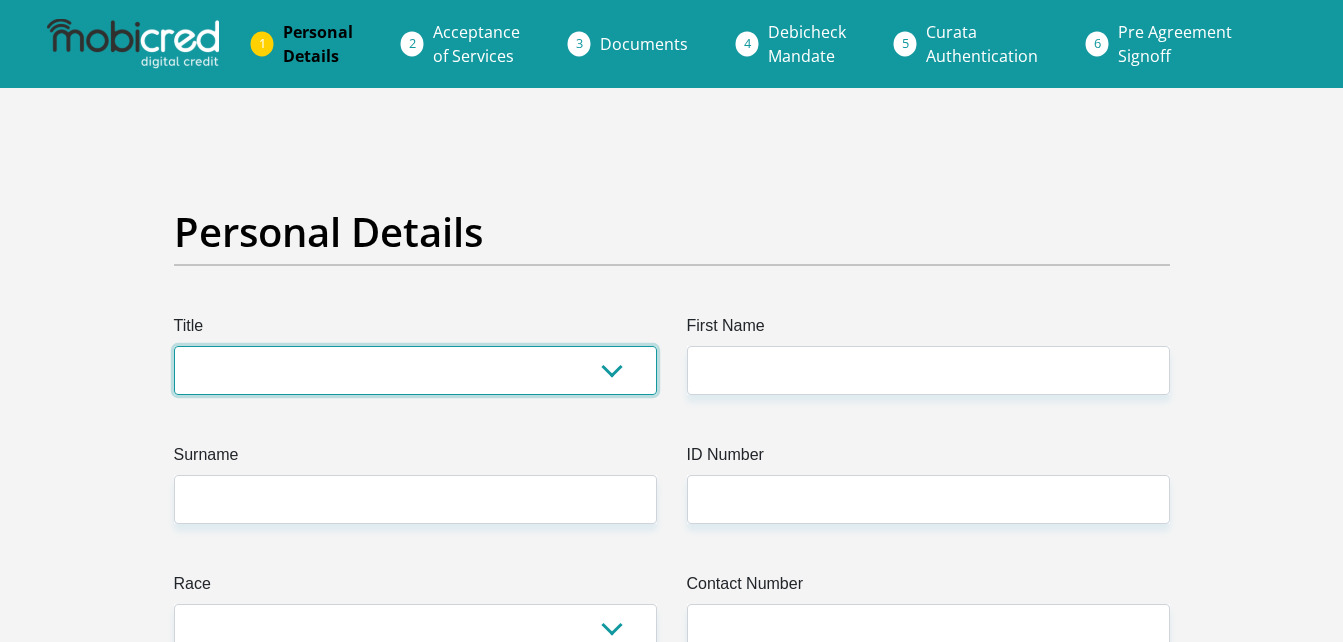 click on "Mr
Ms
Mrs
Dr
Other" at bounding box center [415, 370] 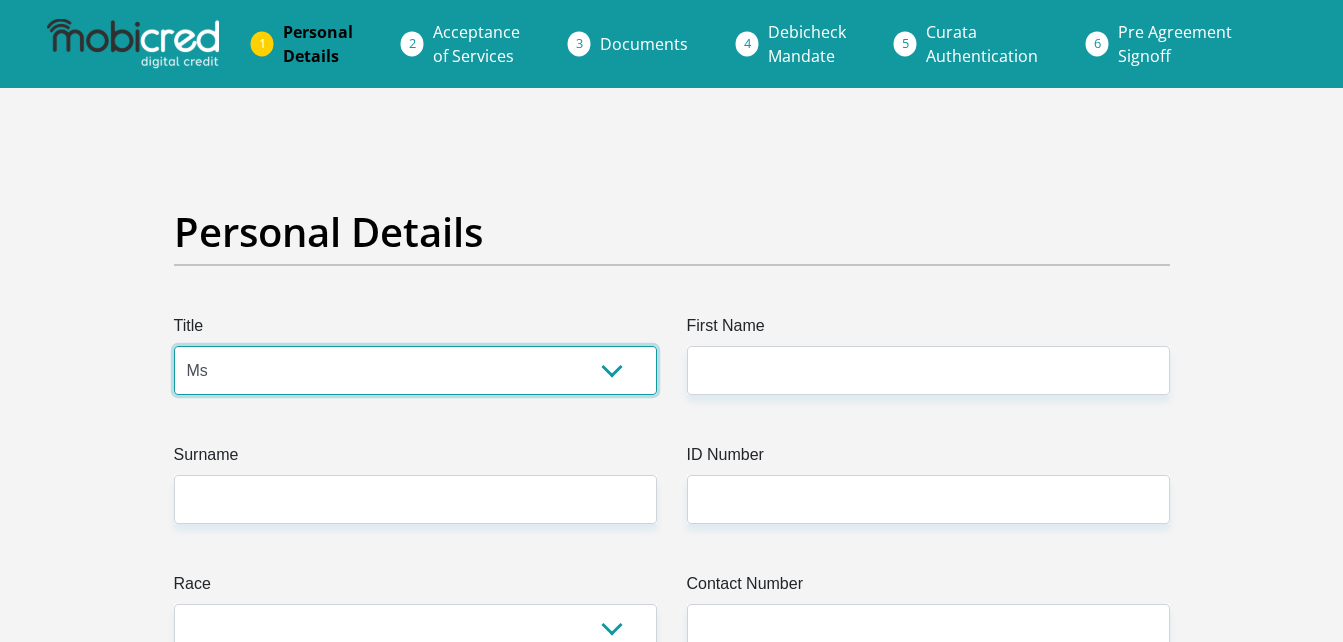 click on "Mr
Ms
Mrs
Dr
Other" at bounding box center (415, 370) 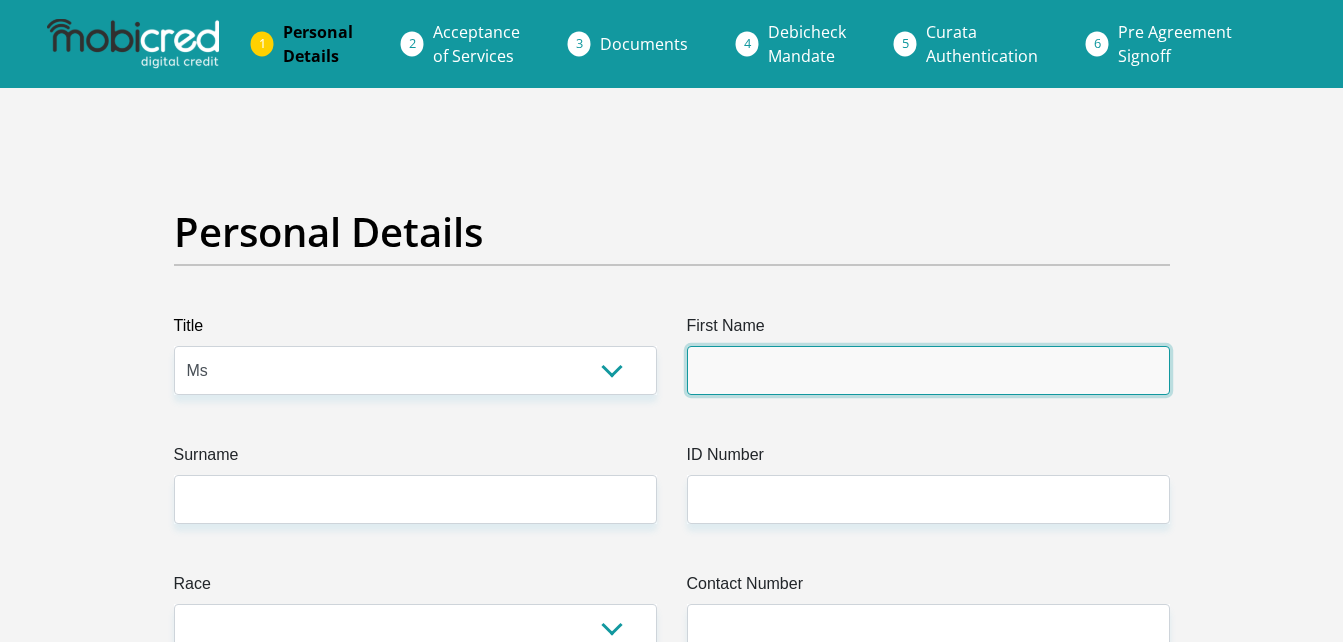 click on "First Name" at bounding box center (928, 370) 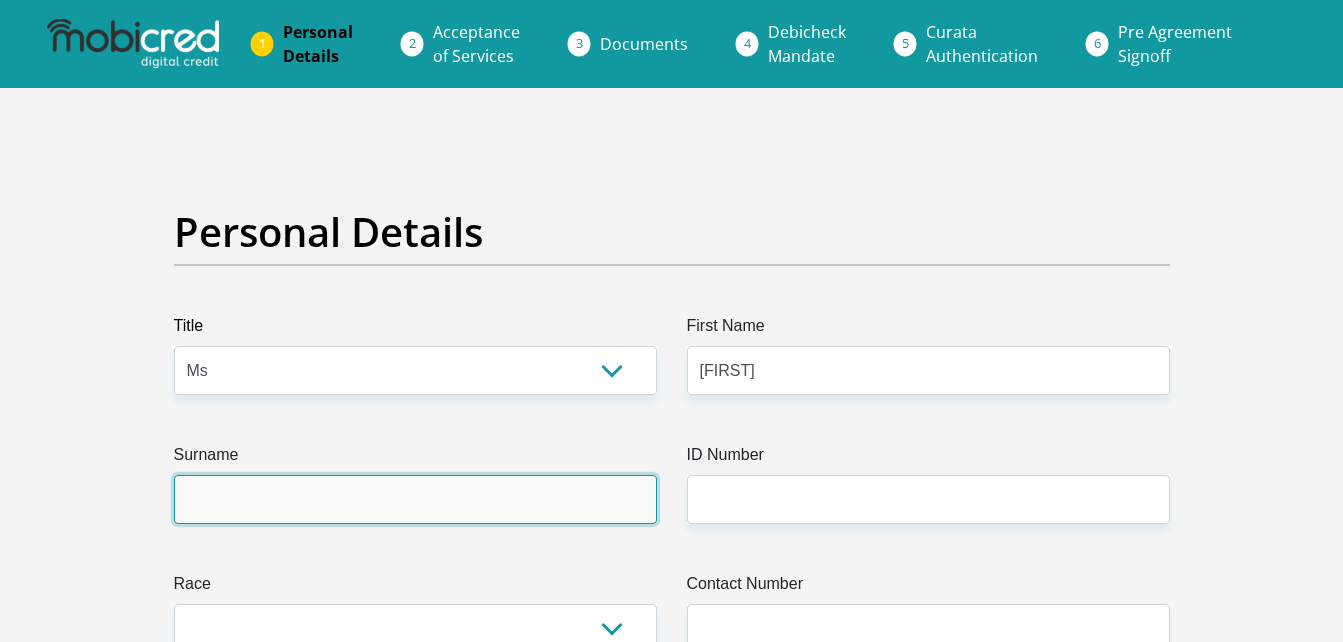 type on "Nkepang" 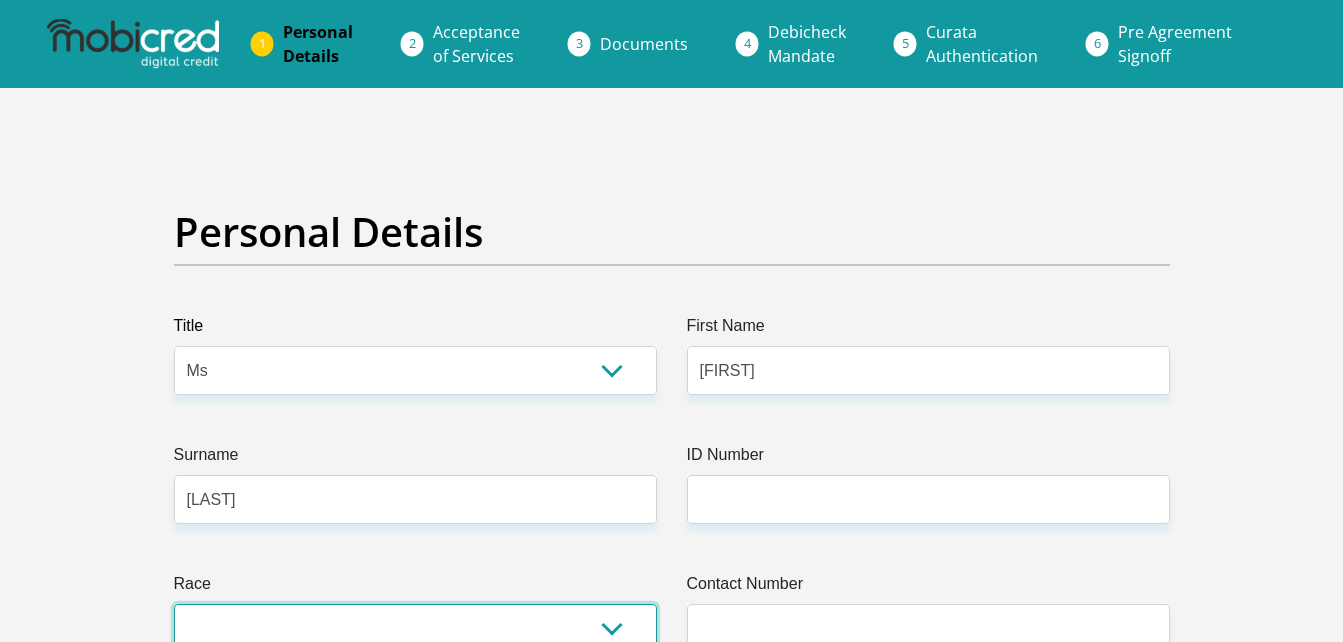 select on "1" 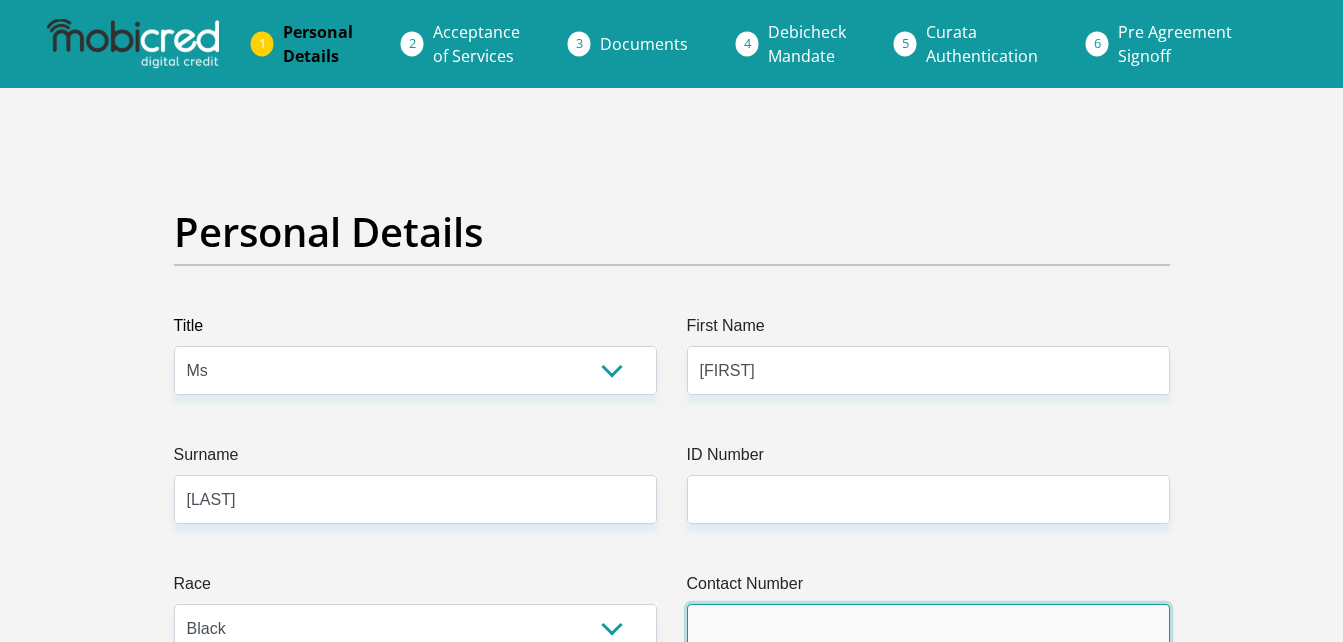 type on "0625306153" 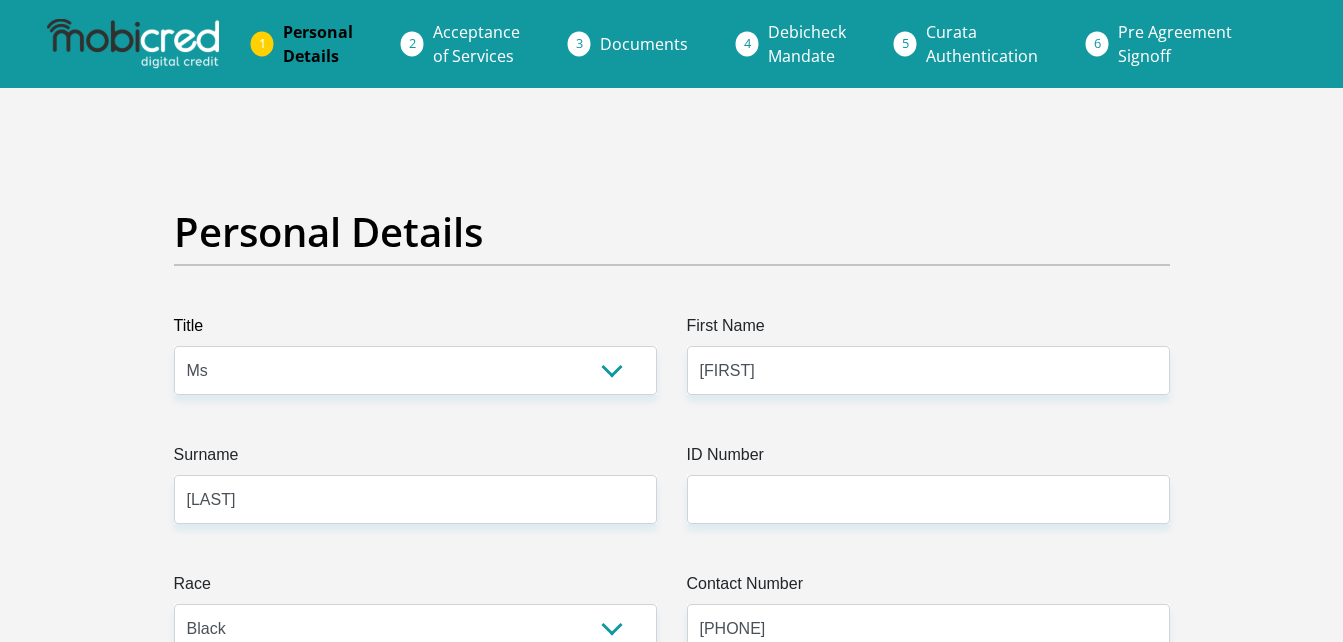 select on "ZAF" 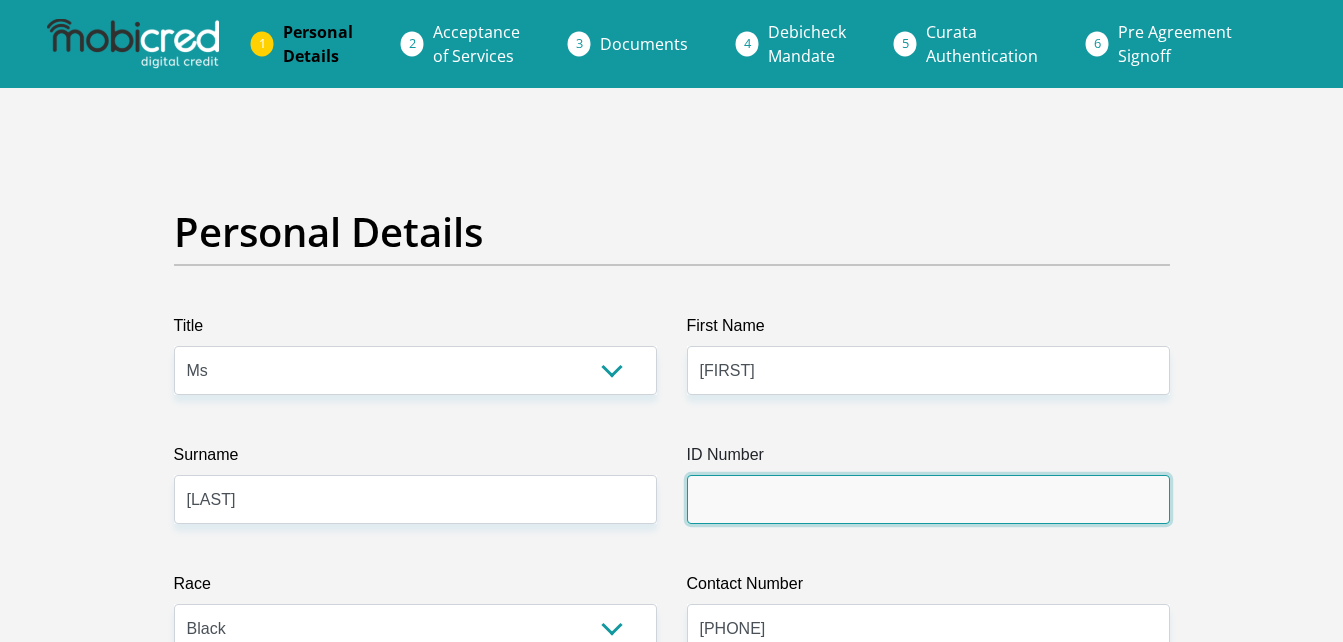 click on "ID Number" at bounding box center [928, 499] 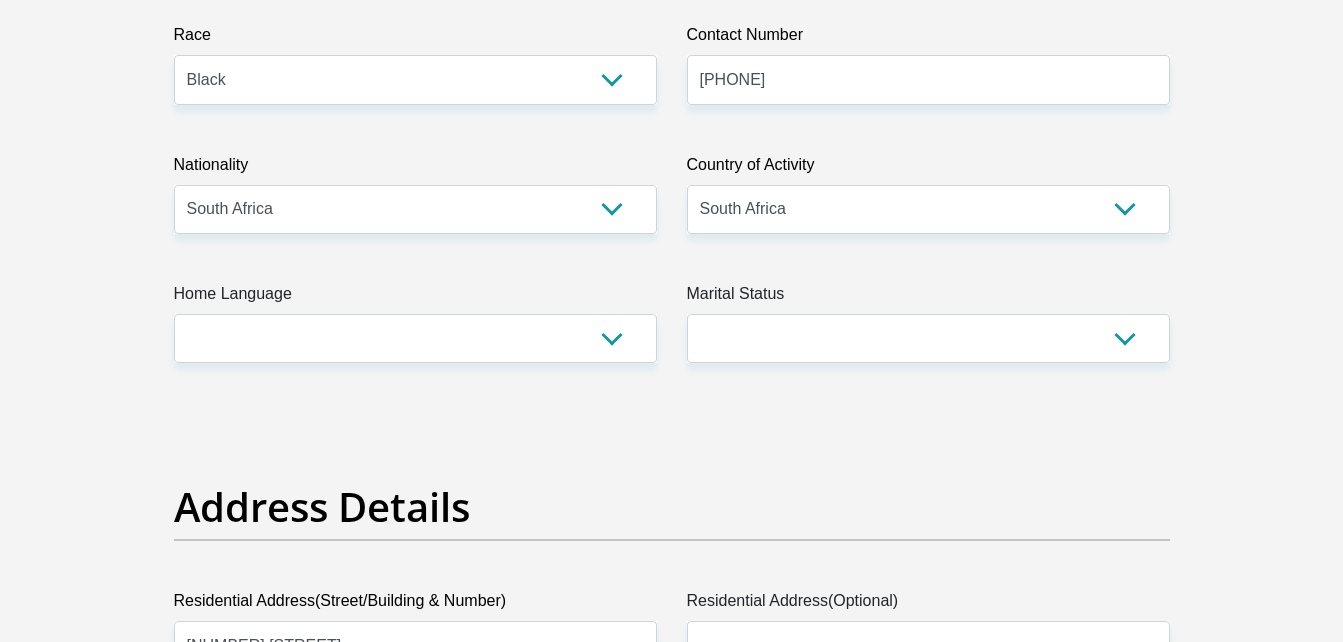 scroll, scrollTop: 550, scrollLeft: 0, axis: vertical 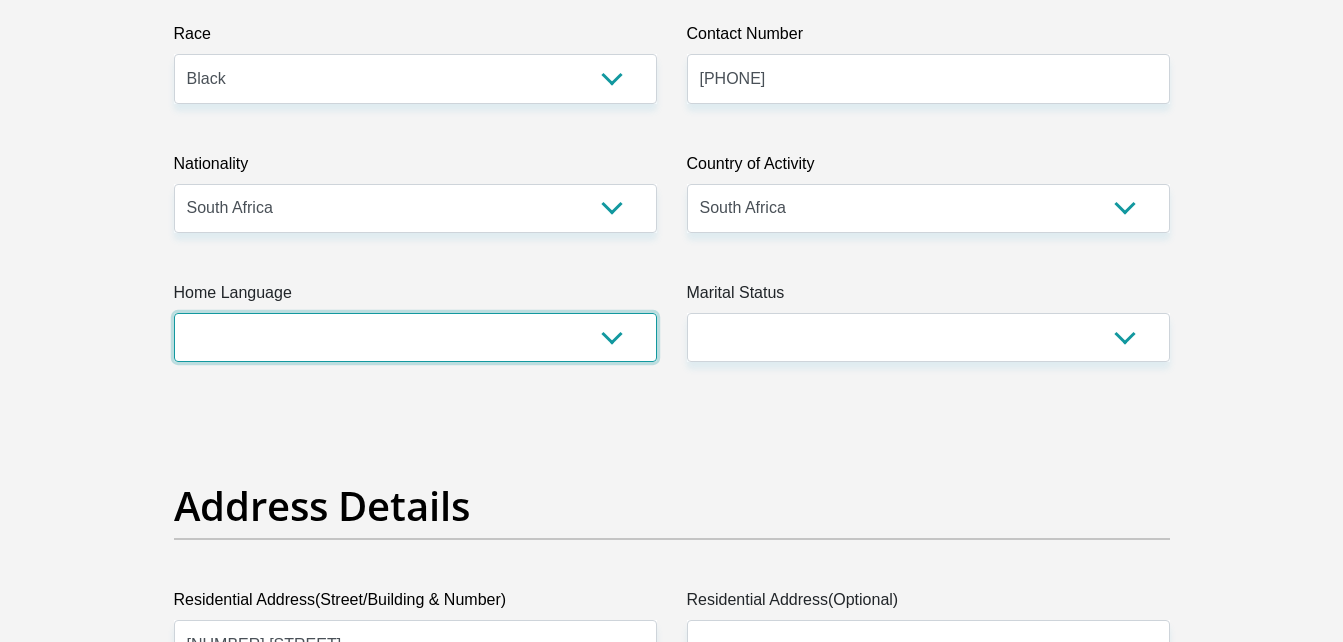 click on "Afrikaans
English
Sepedi
South Ndebele
Southern Sotho
Swati
Tsonga
Tswana
Venda
Xhosa
Zulu
Other" at bounding box center (415, 337) 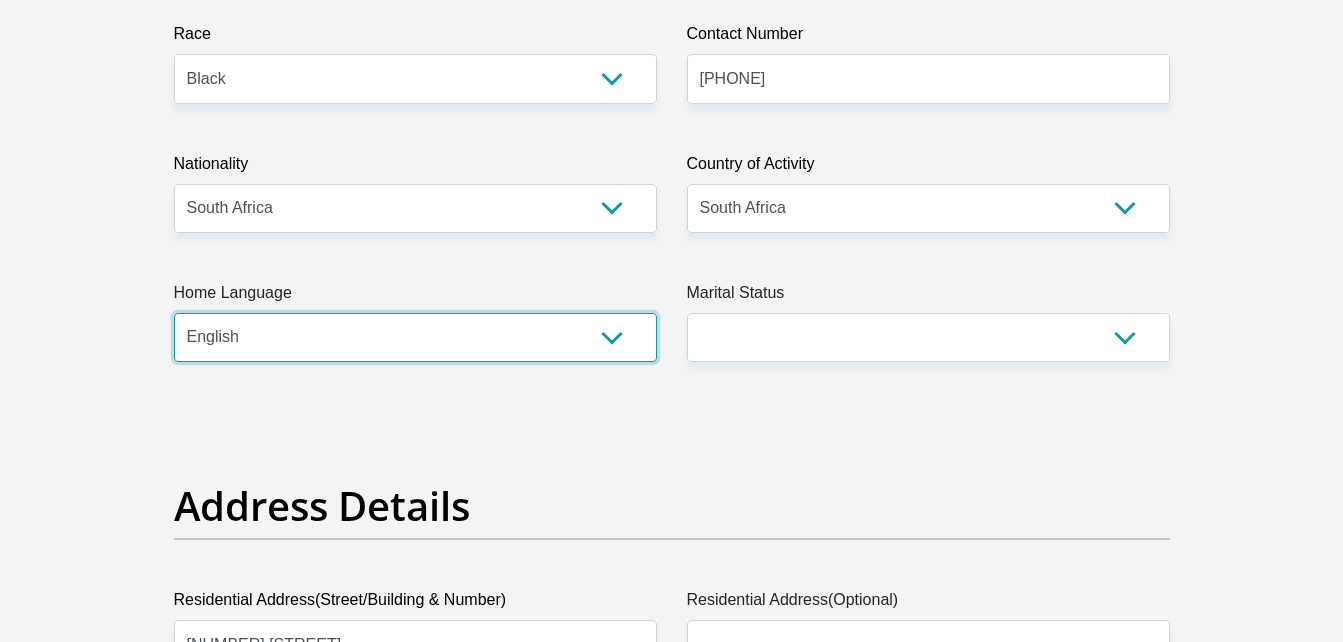click on "Afrikaans
English
Sepedi
South Ndebele
Southern Sotho
Swati
Tsonga
Tswana
Venda
Xhosa
Zulu
Other" at bounding box center [415, 337] 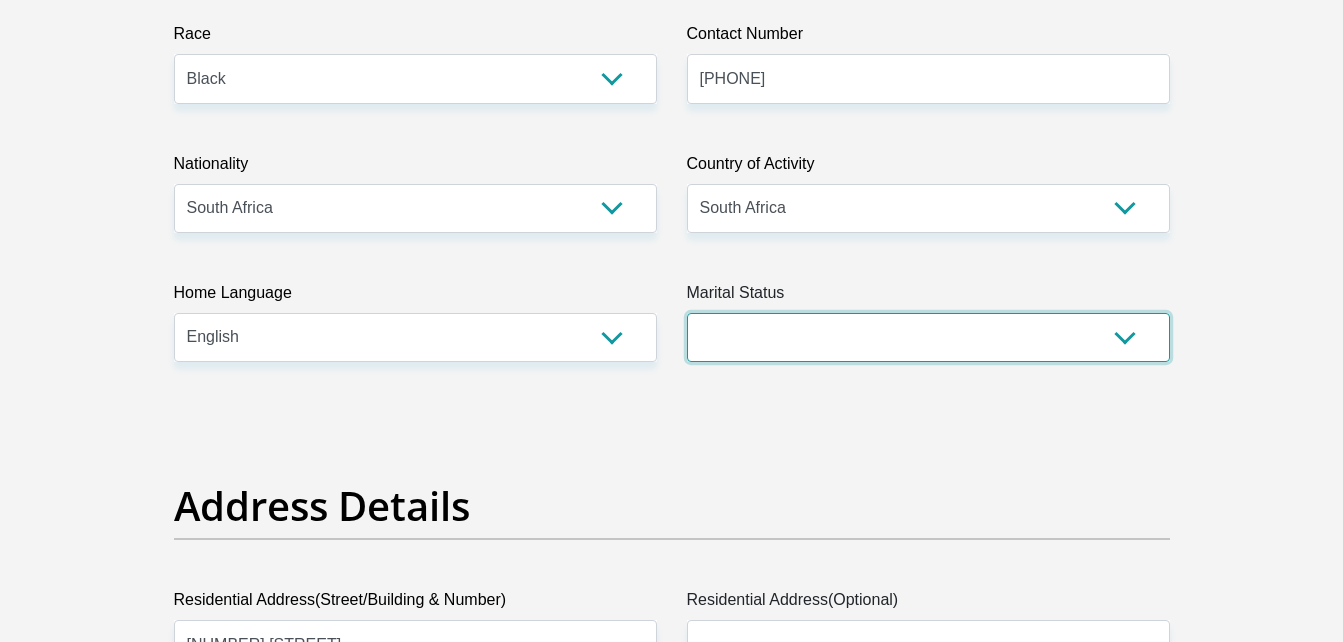 click on "Married ANC
Single
Divorced
Widowed
Married COP or Customary Law" at bounding box center (928, 337) 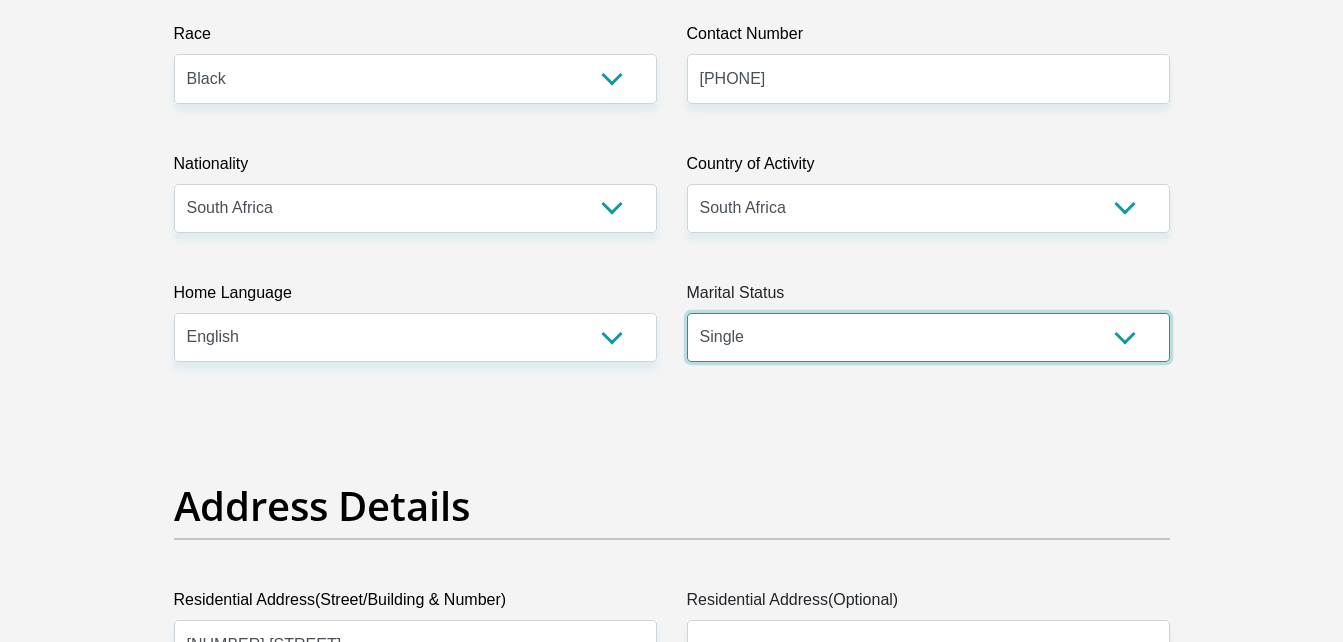 click on "Married ANC
Single
Divorced
Widowed
Married COP or Customary Law" at bounding box center (928, 337) 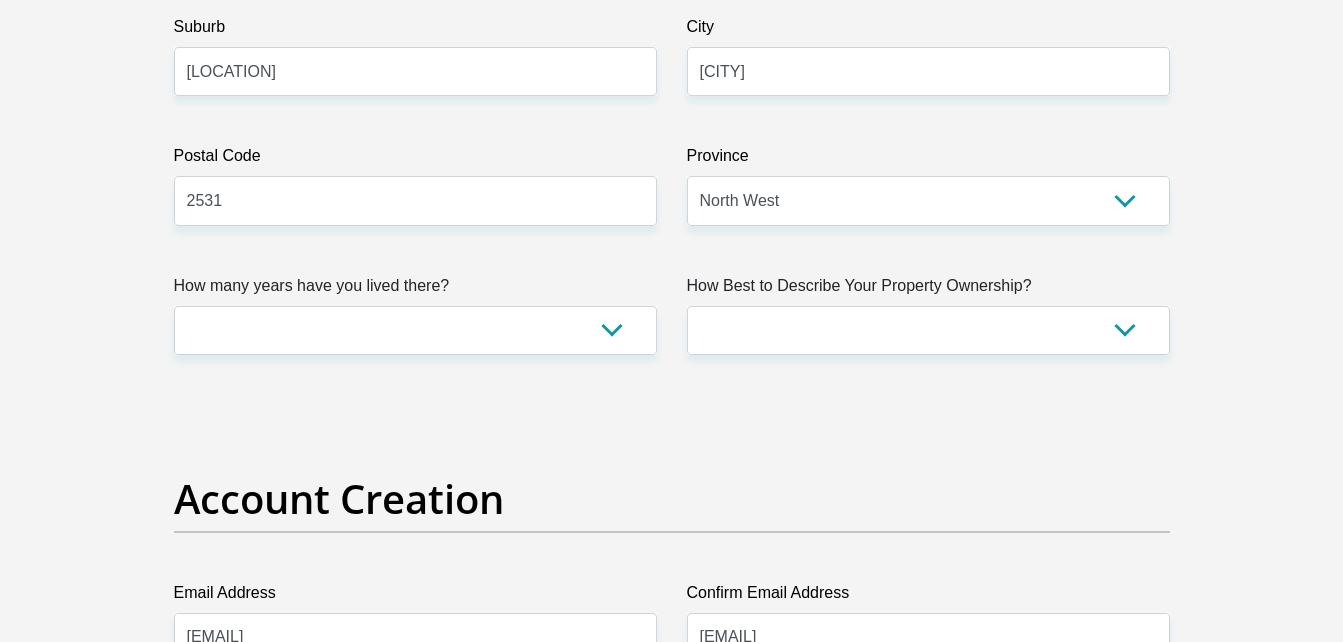 scroll, scrollTop: 1253, scrollLeft: 0, axis: vertical 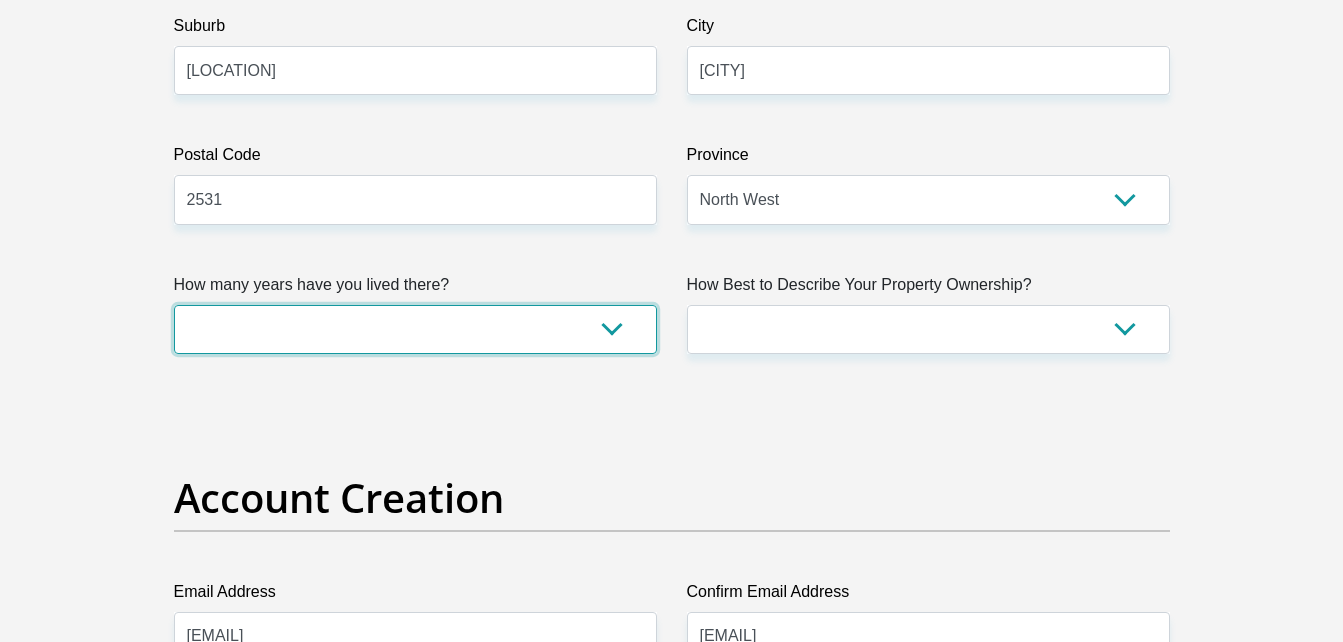 click on "less than 1 year
1-3 years
3-5 years
5+ years" at bounding box center (415, 329) 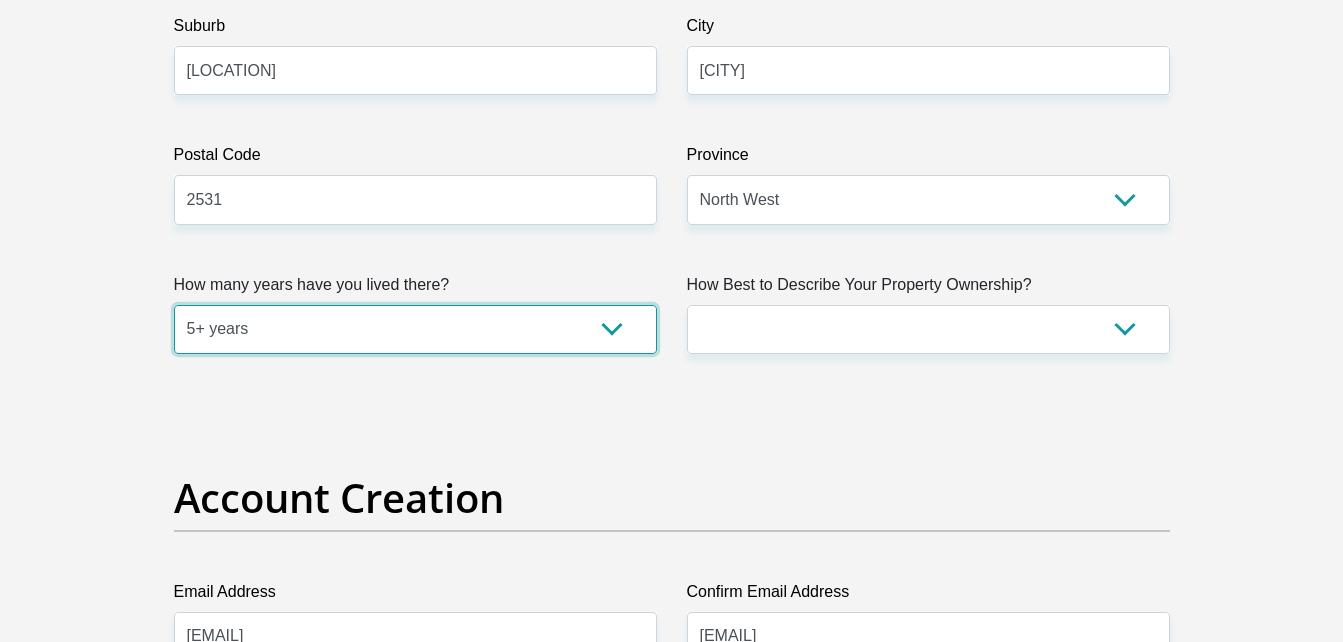 click on "less than 1 year
1-3 years
3-5 years
5+ years" at bounding box center (415, 329) 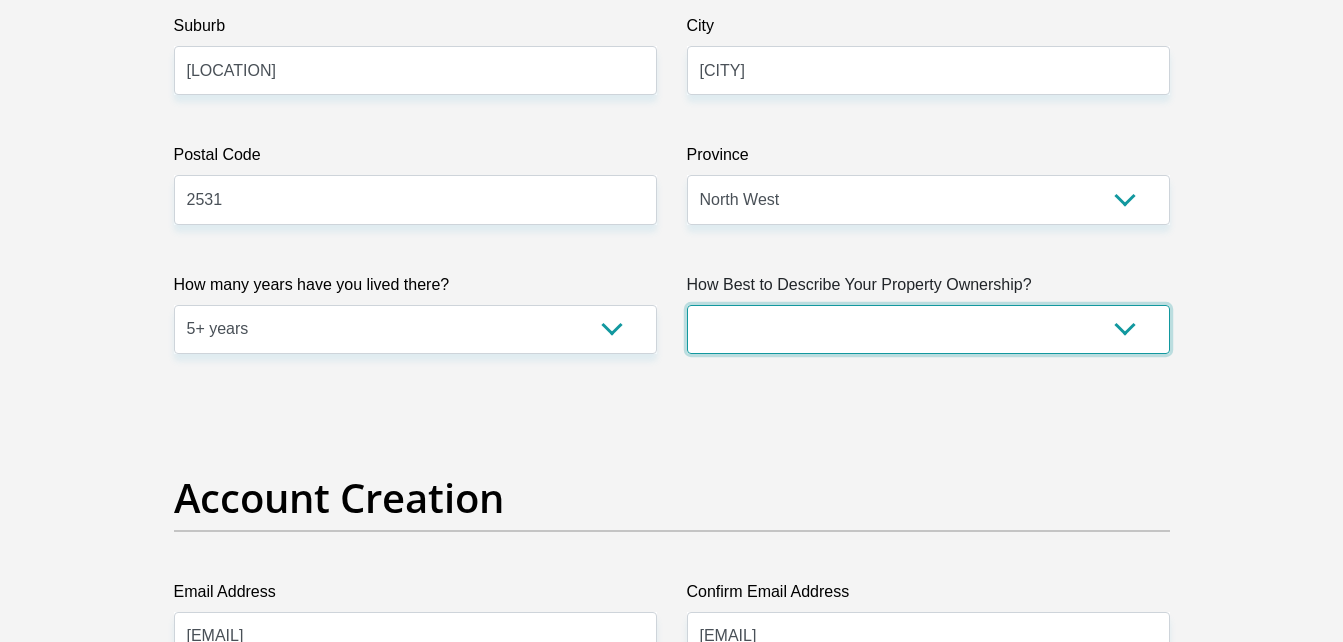 click on "Owned
Rented
Family Owned
Company Dwelling" at bounding box center (928, 329) 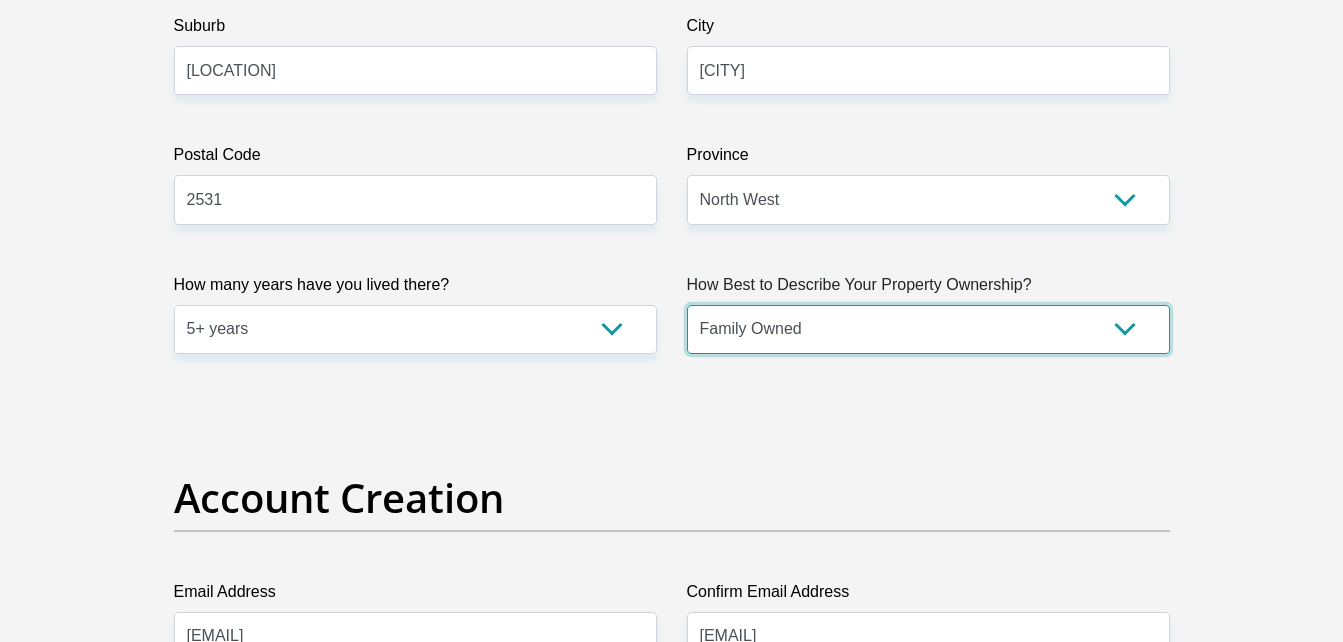 click on "Owned
Rented
Family Owned
Company Dwelling" at bounding box center [928, 329] 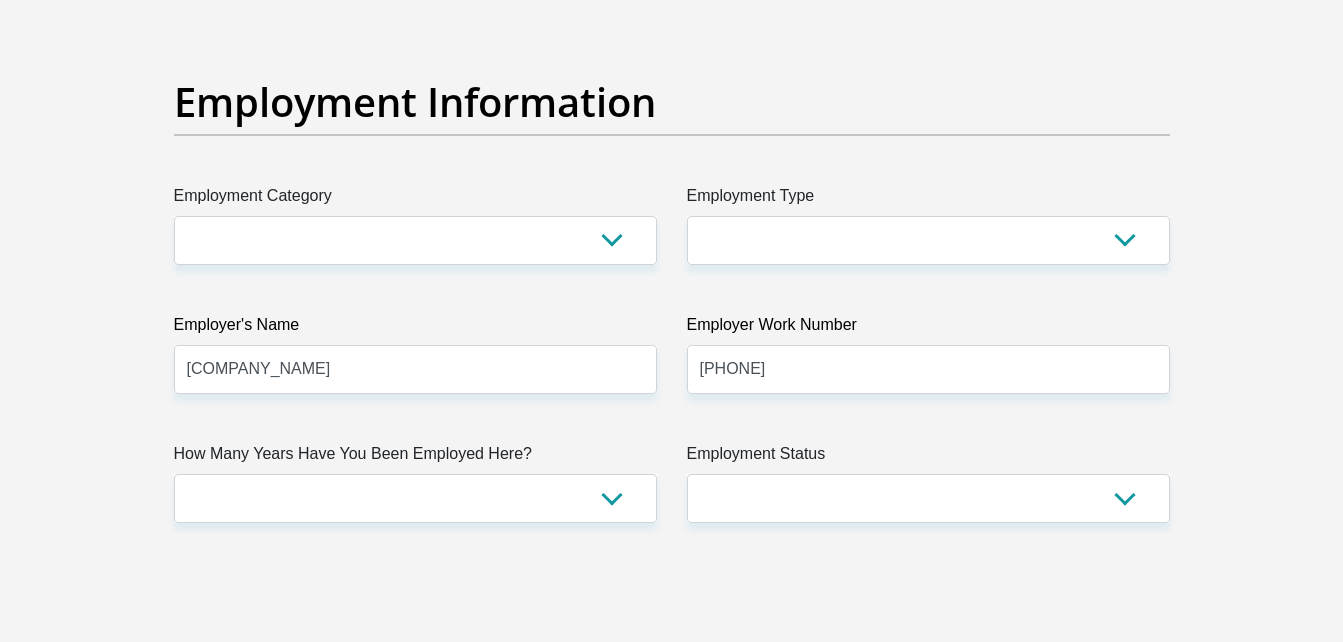 scroll, scrollTop: 3572, scrollLeft: 0, axis: vertical 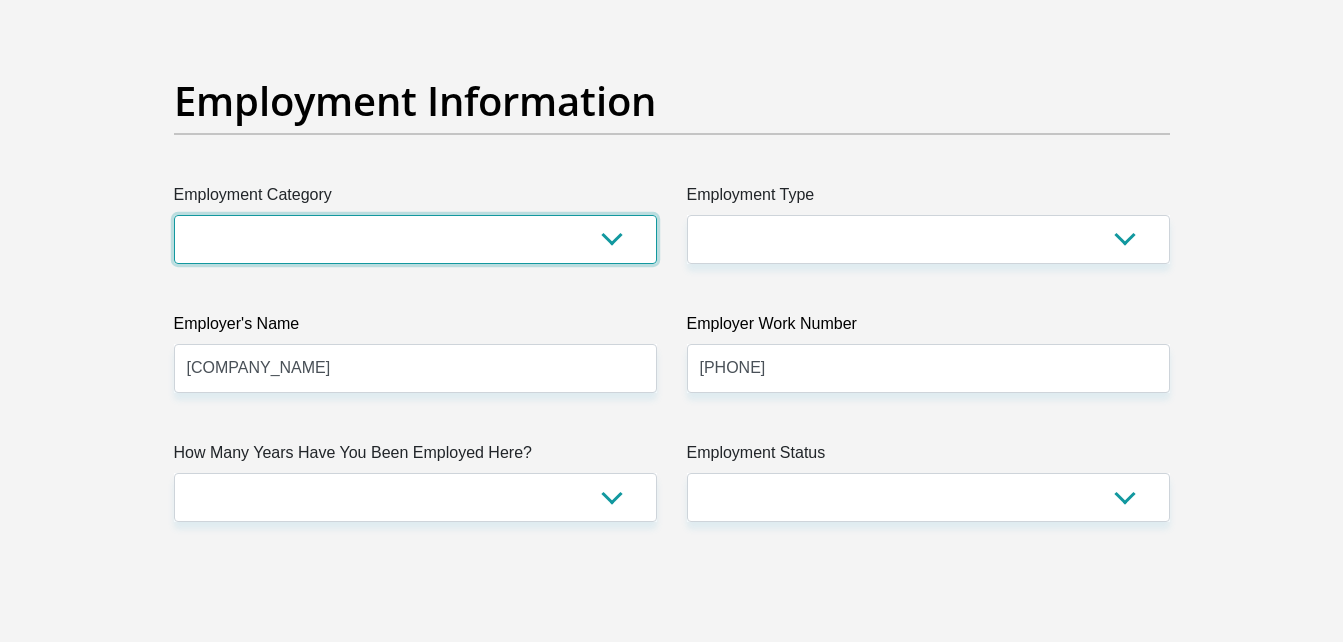 click on "AGRICULTURE
ALCOHOL & TOBACCO
CONSTRUCTION MATERIALS
METALLURGY
EQUIPMENT FOR RENEWABLE ENERGY
SPECIALIZED CONTRACTORS
CAR
GAMING (INCL. INTERNET
OTHER WHOLESALE
UNLICENSED PHARMACEUTICALS
CURRENCY EXCHANGE HOUSES
OTHER FINANCIAL INSTITUTIONS & INSURANCE
REAL ESTATE AGENTS
OIL & GAS
OTHER MATERIALS (E.G. IRON ORE)
PRECIOUS STONES & PRECIOUS METALS
POLITICAL ORGANIZATIONS
RELIGIOUS ORGANIZATIONS(NOT SECTS)
ACTI. HAVING BUSINESS DEAL WITH PUBLIC ADMINISTRATION
LAUNDROMATS" at bounding box center (415, 239) 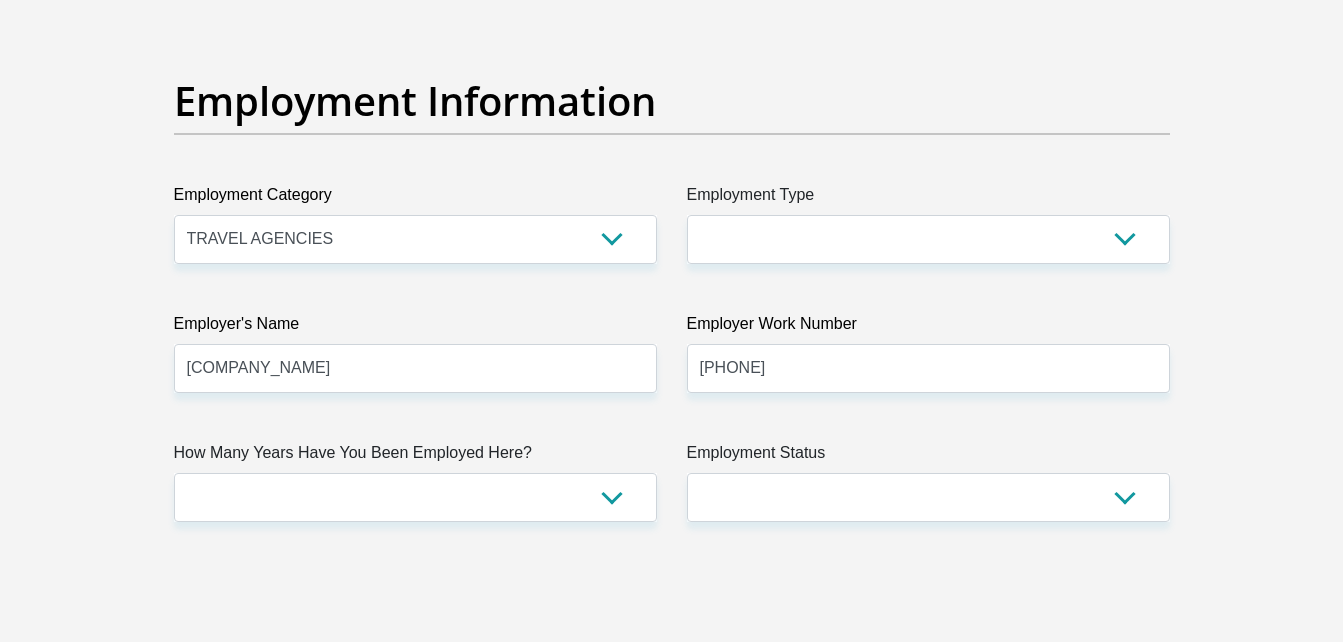click on "Employment Type" at bounding box center [928, 199] 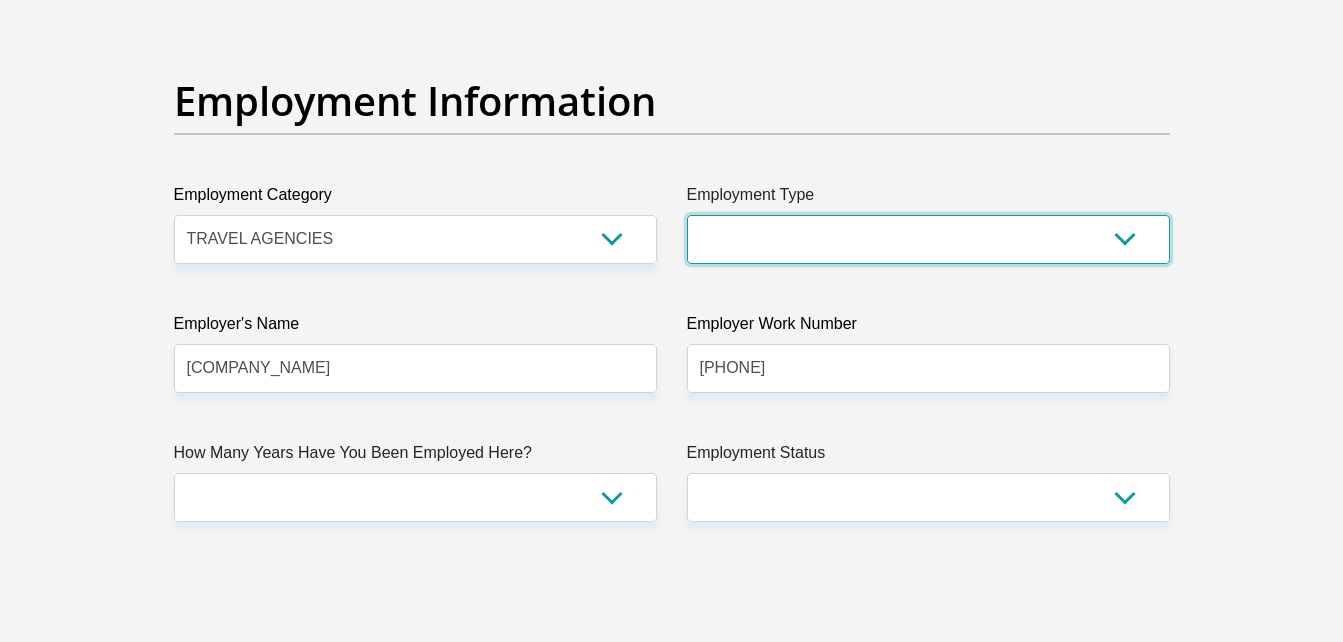 click on "College/Lecturer
Craft Seller
Creative
Driver
Executive
Farmer
Forces - Non Commissioned
Forces - Officer
Hawker
Housewife
Labourer
Licenced Professional
Manager
Miner
Non Licenced Professional
Office Staff/Clerk
Outside Worker
Pensioner
Permanent Teacher
Production/Manufacturing
Sales
Self-Employed
Semi-Professional Worker
Service Industry  Social Worker  Student" at bounding box center (928, 239) 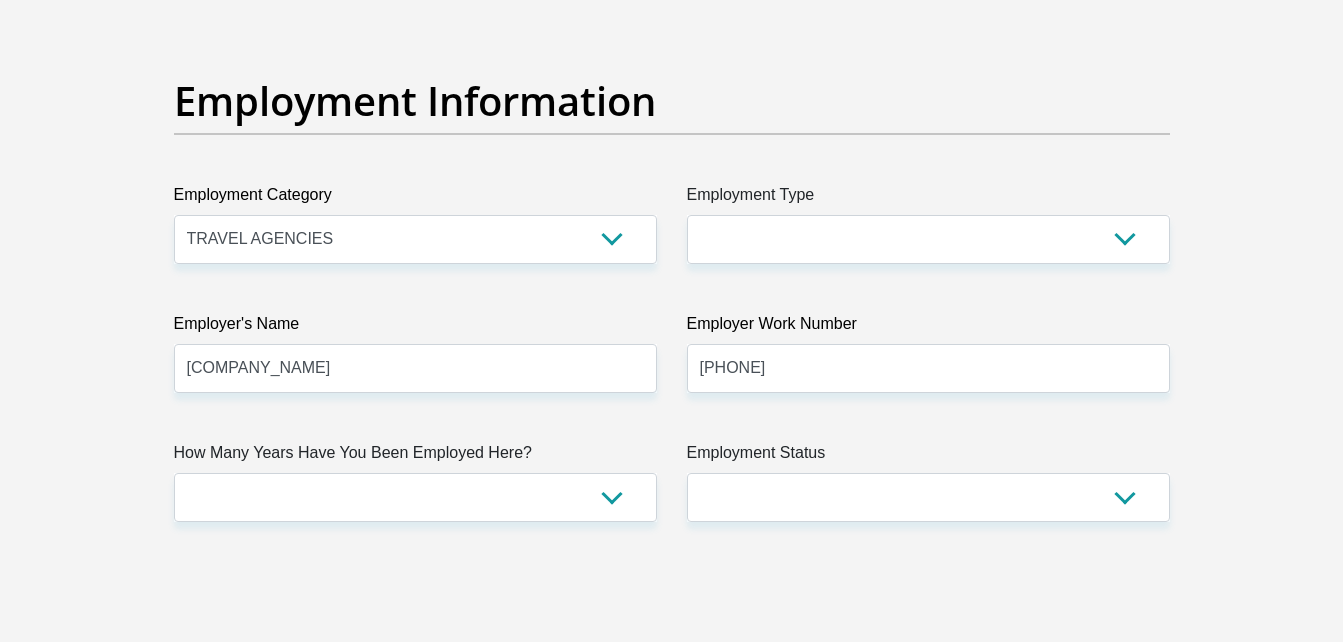 click on "Employment Type" at bounding box center (928, 199) 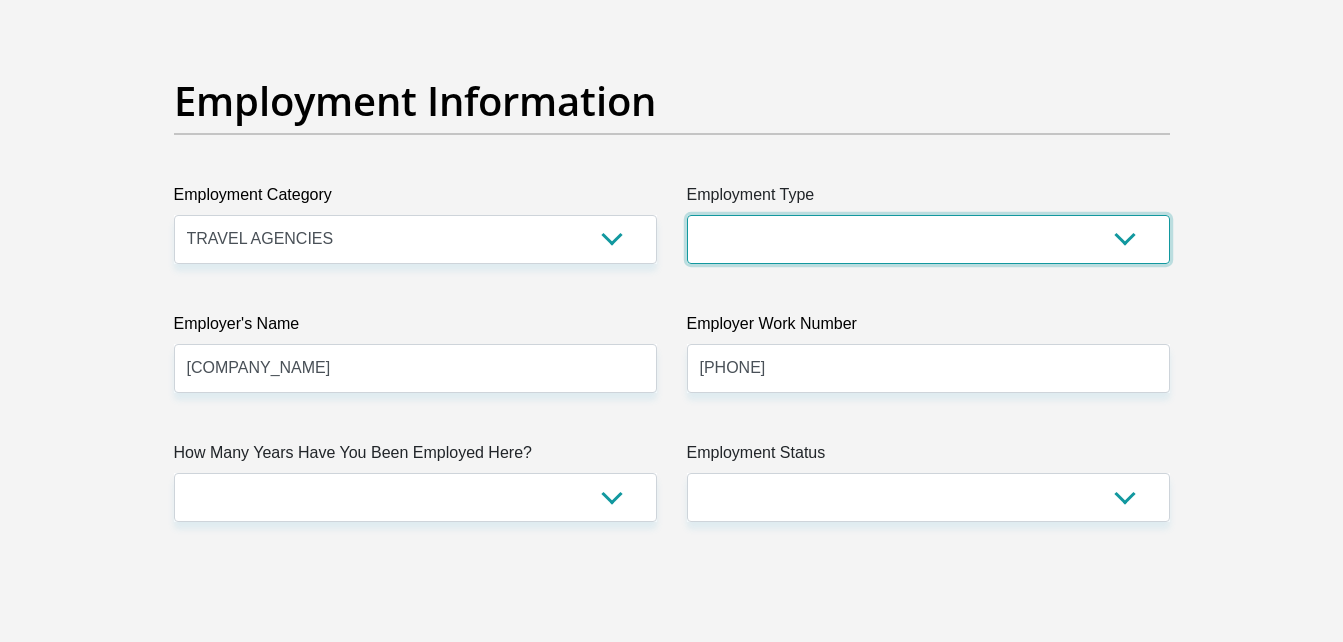 click on "College/Lecturer
Craft Seller
Creative
Driver
Executive
Farmer
Forces - Non Commissioned
Forces - Officer
Hawker
Housewife
Labourer
Licenced Professional
Manager
Miner
Non Licenced Professional
Office Staff/Clerk
Outside Worker
Pensioner
Permanent Teacher
Production/Manufacturing
Sales
Self-Employed
Semi-Professional Worker
Service Industry  Social Worker  Student" at bounding box center (928, 239) 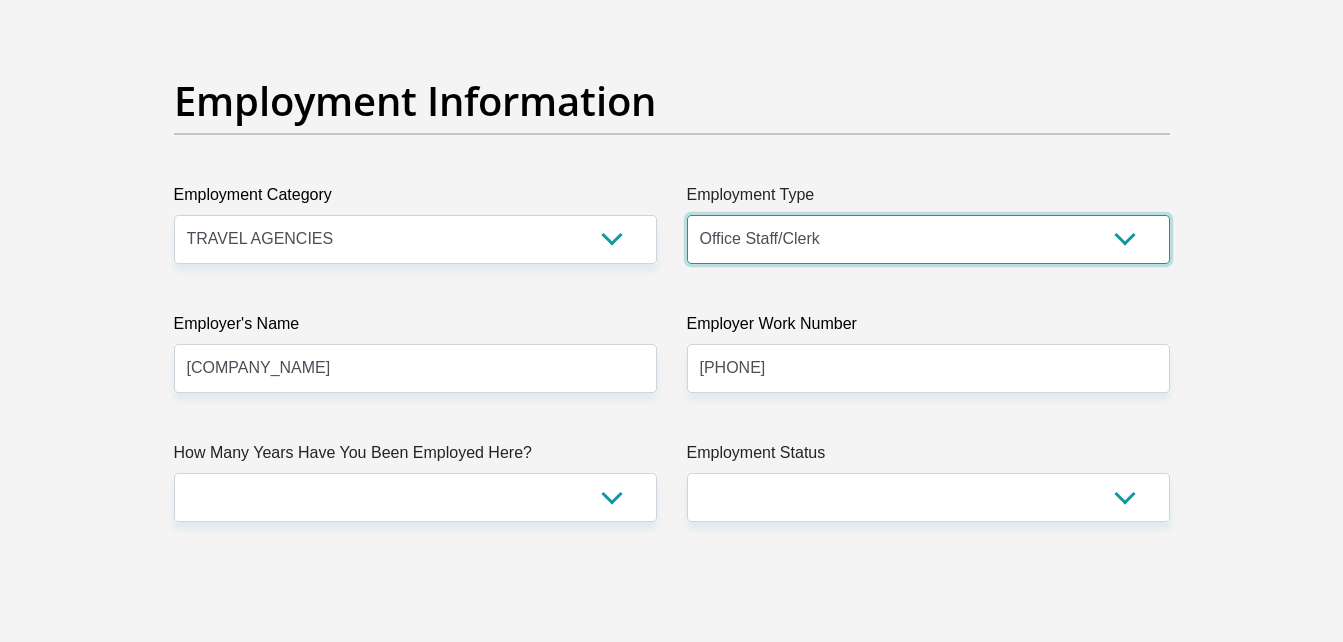 click on "College/Lecturer
Craft Seller
Creative
Driver
Executive
Farmer
Forces - Non Commissioned
Forces - Officer
Hawker
Housewife
Labourer
Licenced Professional
Manager
Miner
Non Licenced Professional
Office Staff/Clerk
Outside Worker
Pensioner
Permanent Teacher
Production/Manufacturing
Sales
Self-Employed
Semi-Professional Worker
Service Industry  Social Worker  Student" at bounding box center [928, 239] 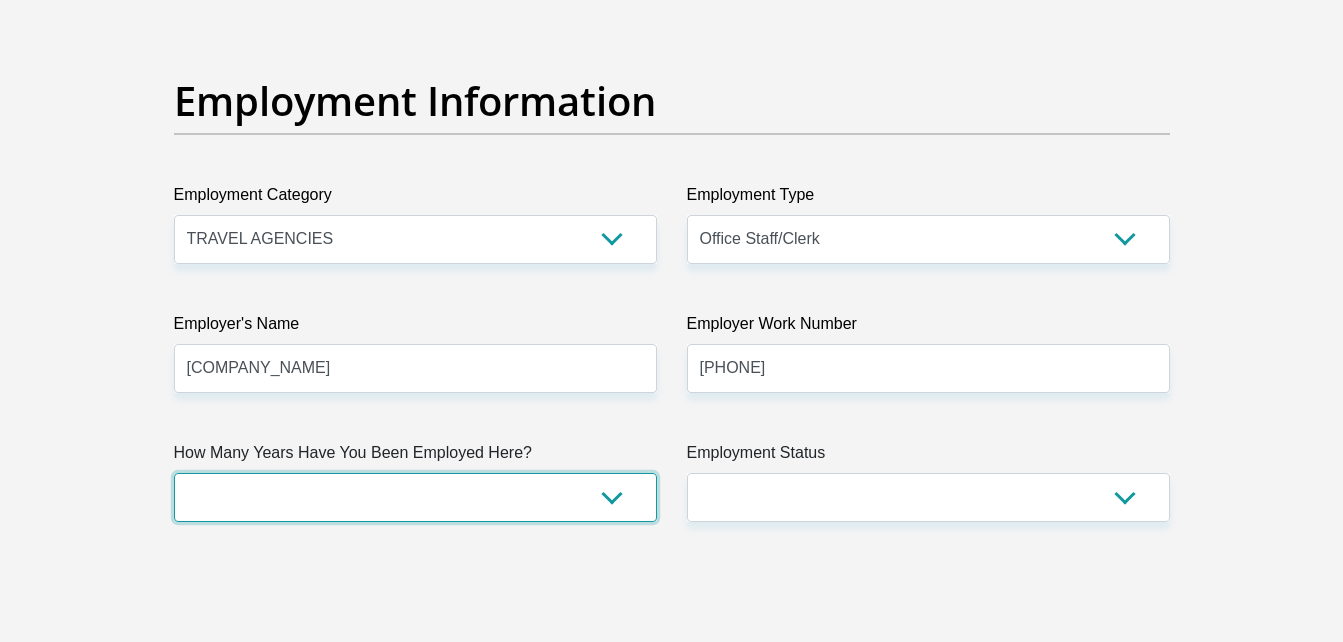 click on "less than 1 year
1-3 years
3-5 years
5+ years" at bounding box center [415, 497] 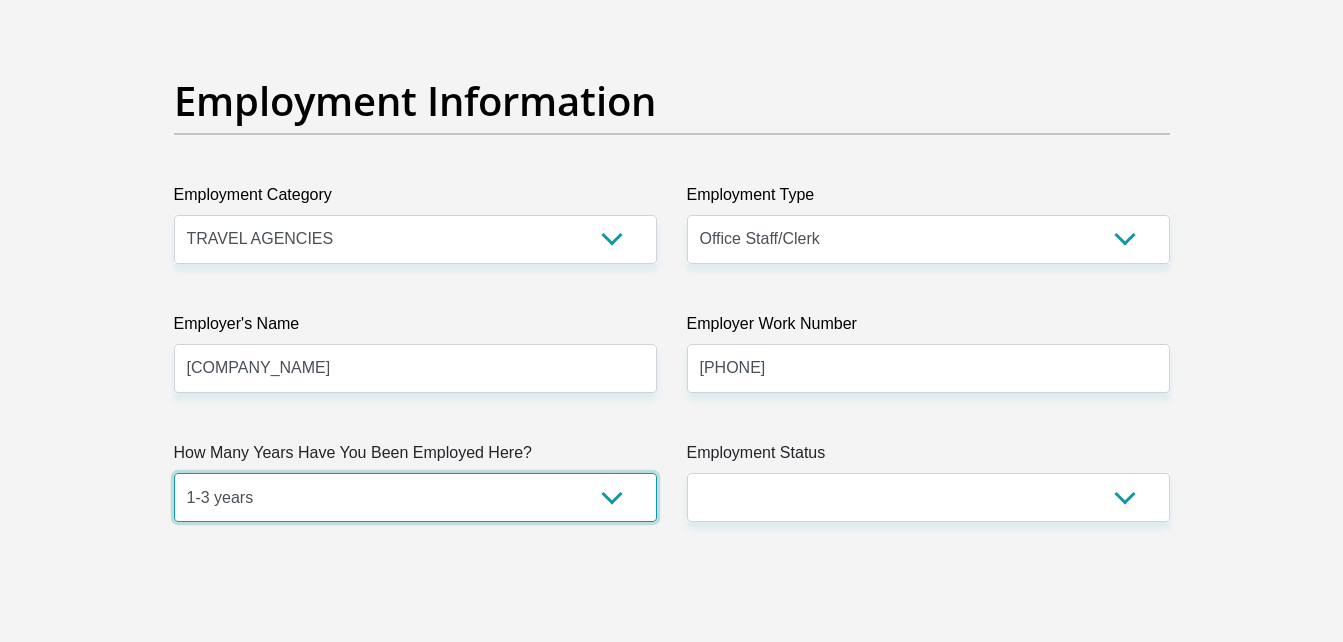 click on "less than 1 year
1-3 years
3-5 years
5+ years" at bounding box center (415, 497) 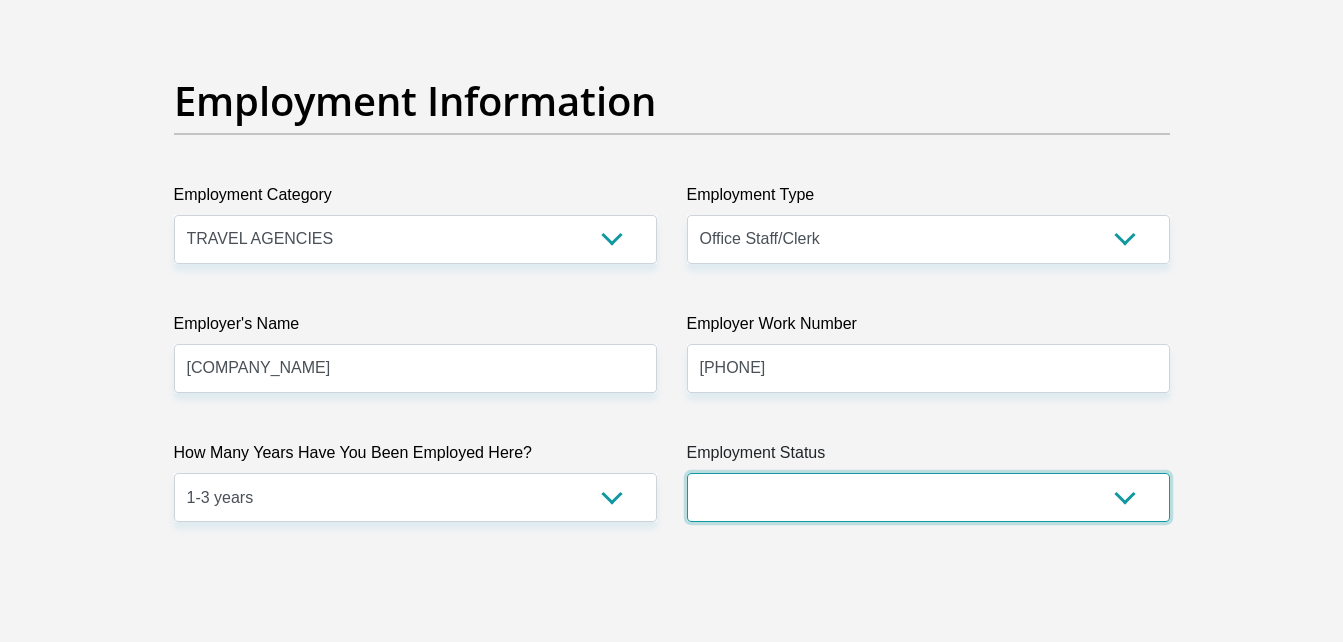 click on "Permanent/Full-time
Part-time/Casual
Contract Worker
Self-Employed
Housewife
Retired
Student
Medically Boarded
Disability
Unemployed" at bounding box center [928, 497] 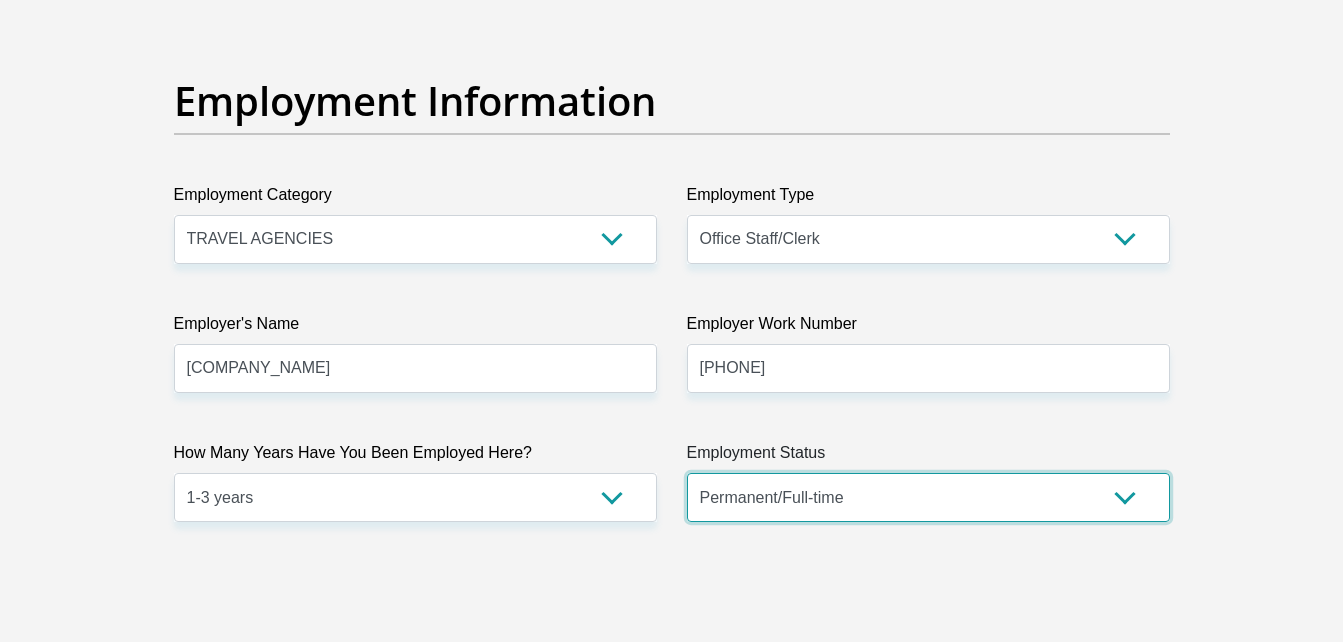 click on "Permanent/Full-time
Part-time/Casual
Contract Worker
Self-Employed
Housewife
Retired
Student
Medically Boarded
Disability
Unemployed" at bounding box center (928, 497) 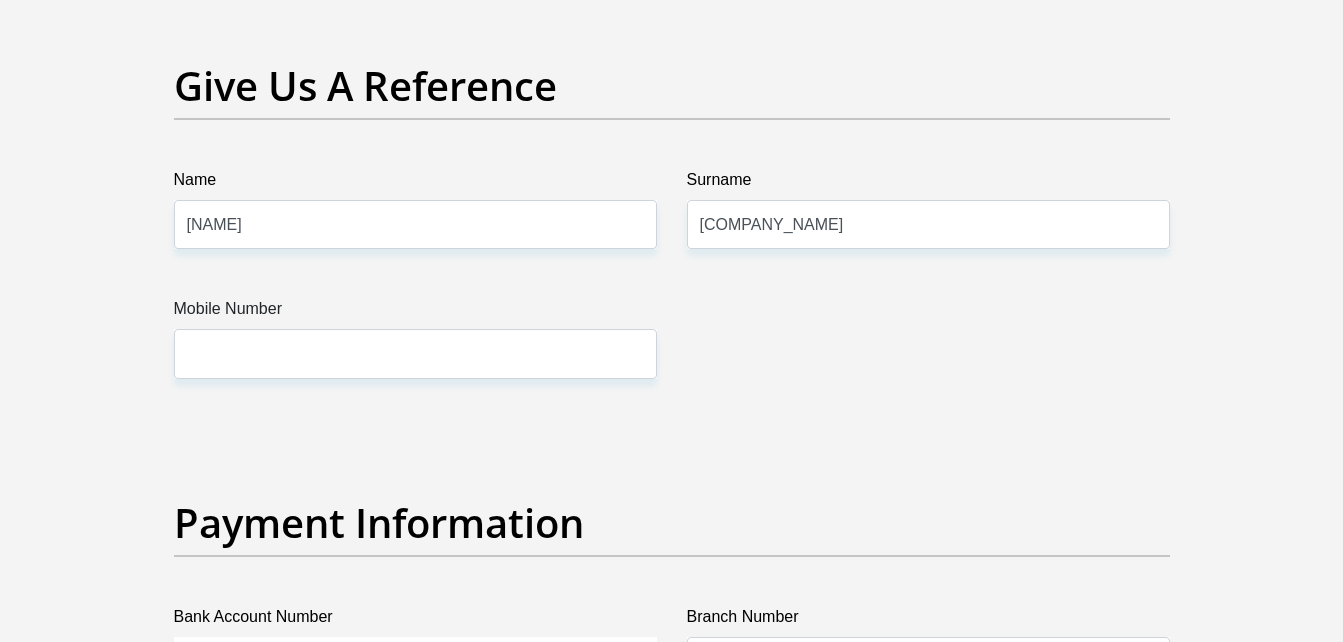 scroll, scrollTop: 4208, scrollLeft: 0, axis: vertical 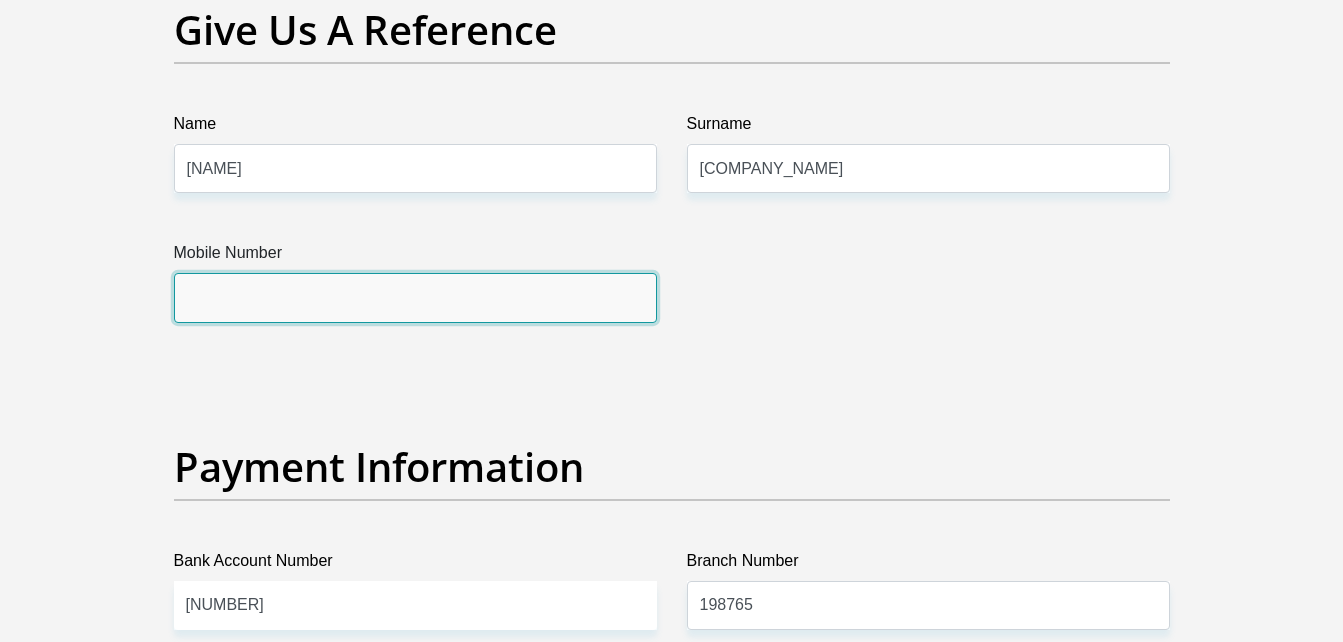 click on "Mobile Number" at bounding box center [415, 297] 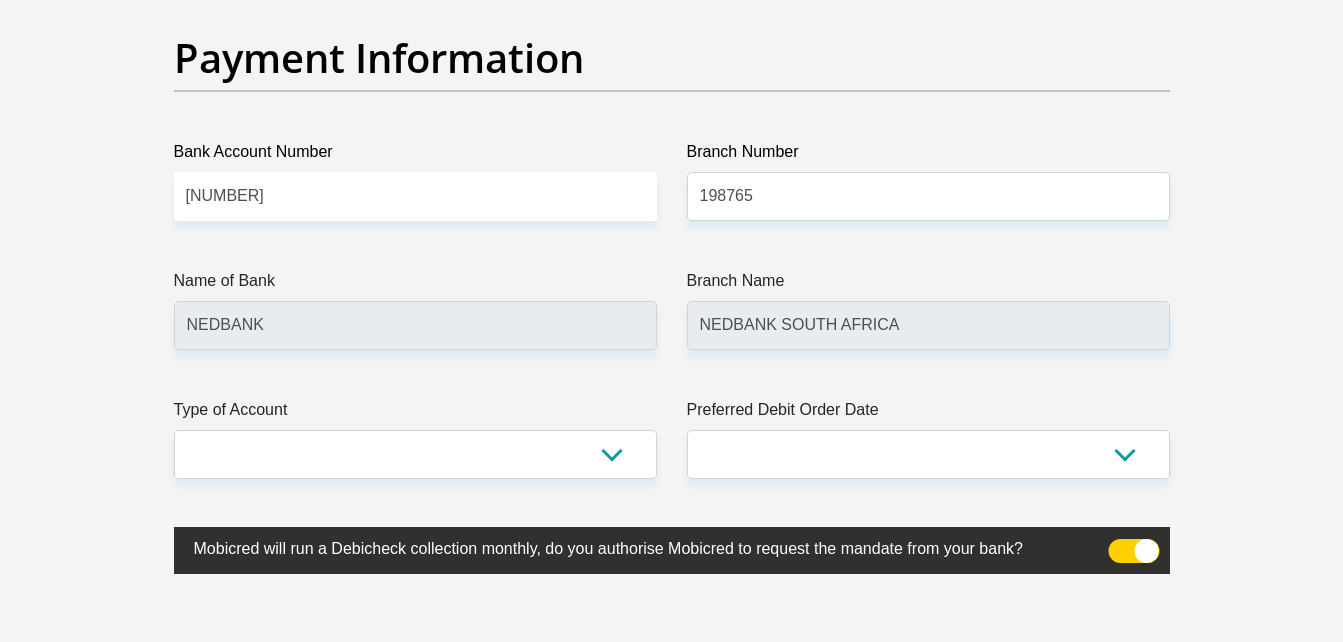 scroll, scrollTop: 4618, scrollLeft: 0, axis: vertical 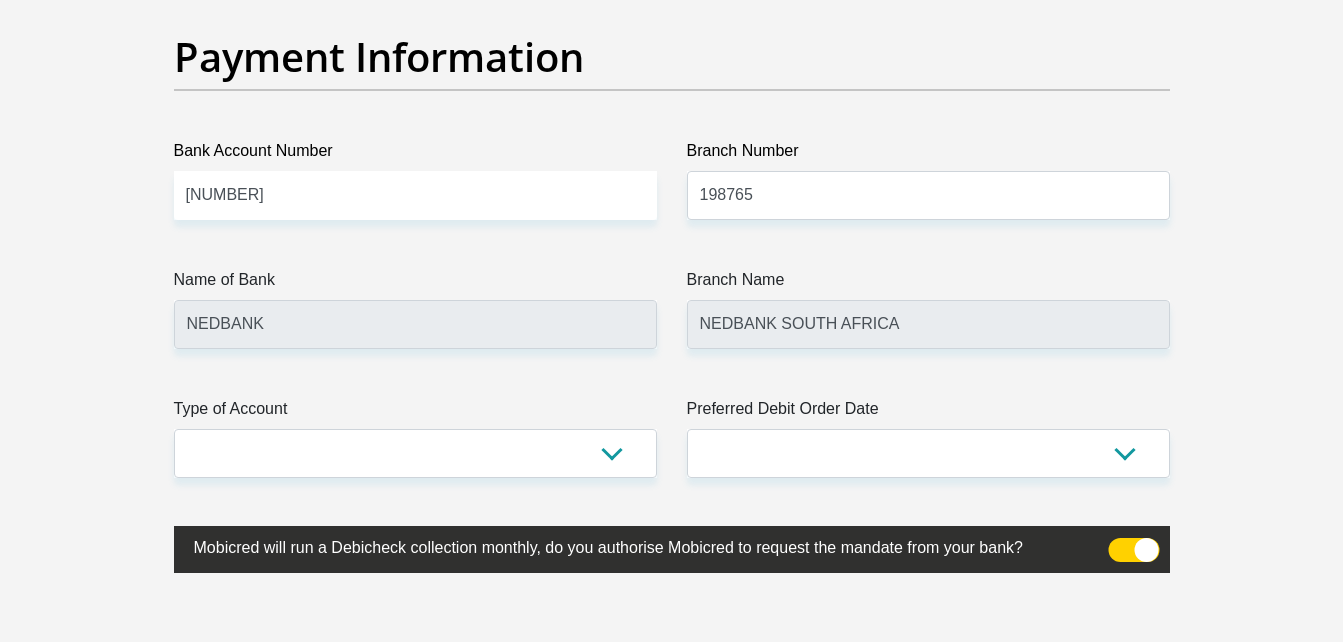 click on "Title
Mr
Ms
Mrs
Dr
Other
First Name
Omphile
Surname
Nkepang
ID Number
9806300492080
Please input valid ID number
Race
Black
Coloured
Indian
White
Other
Contact Number
0625306153
Please input valid contact number
Nationality
South Africa
Afghanistan
Aland Islands  Albania  Algeria" at bounding box center [672, -1051] 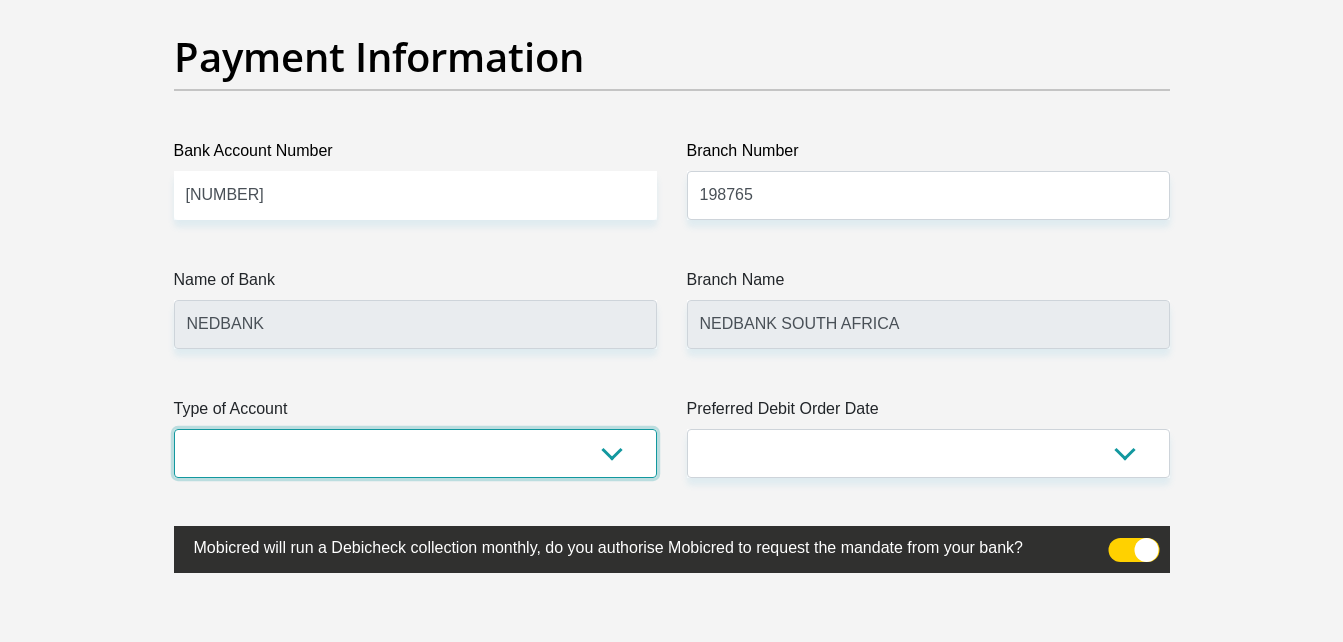 click on "Cheque
Savings" at bounding box center (415, 453) 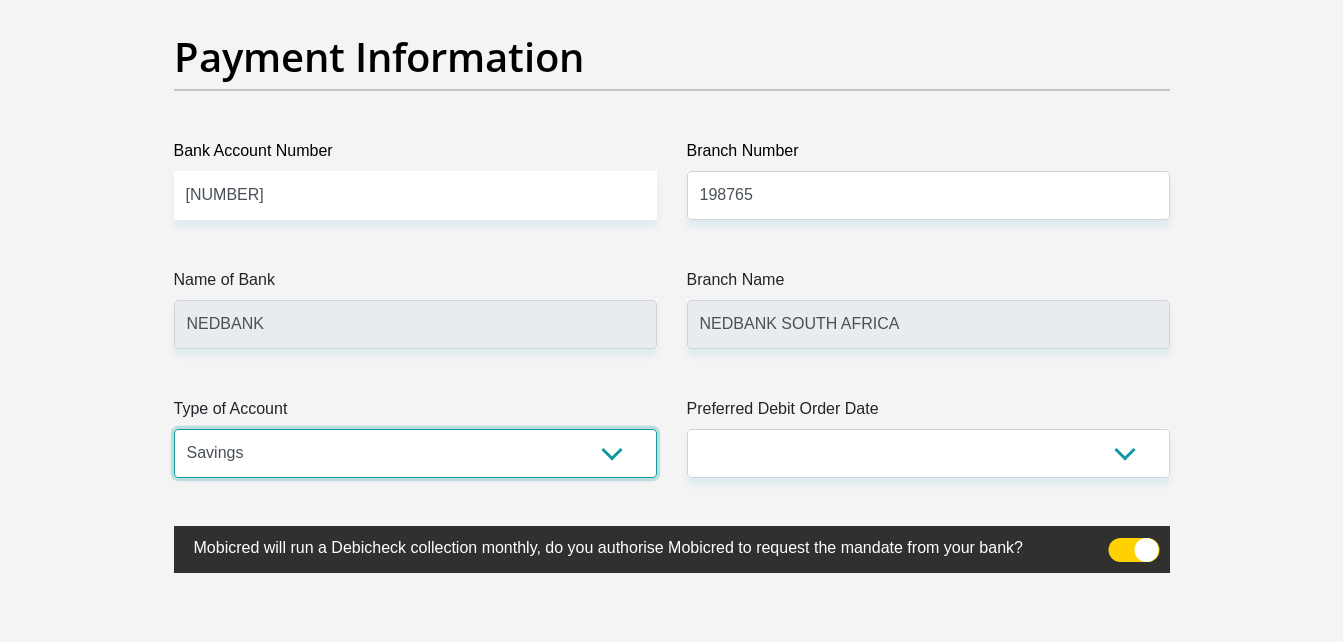 click on "Cheque
Savings" at bounding box center [415, 453] 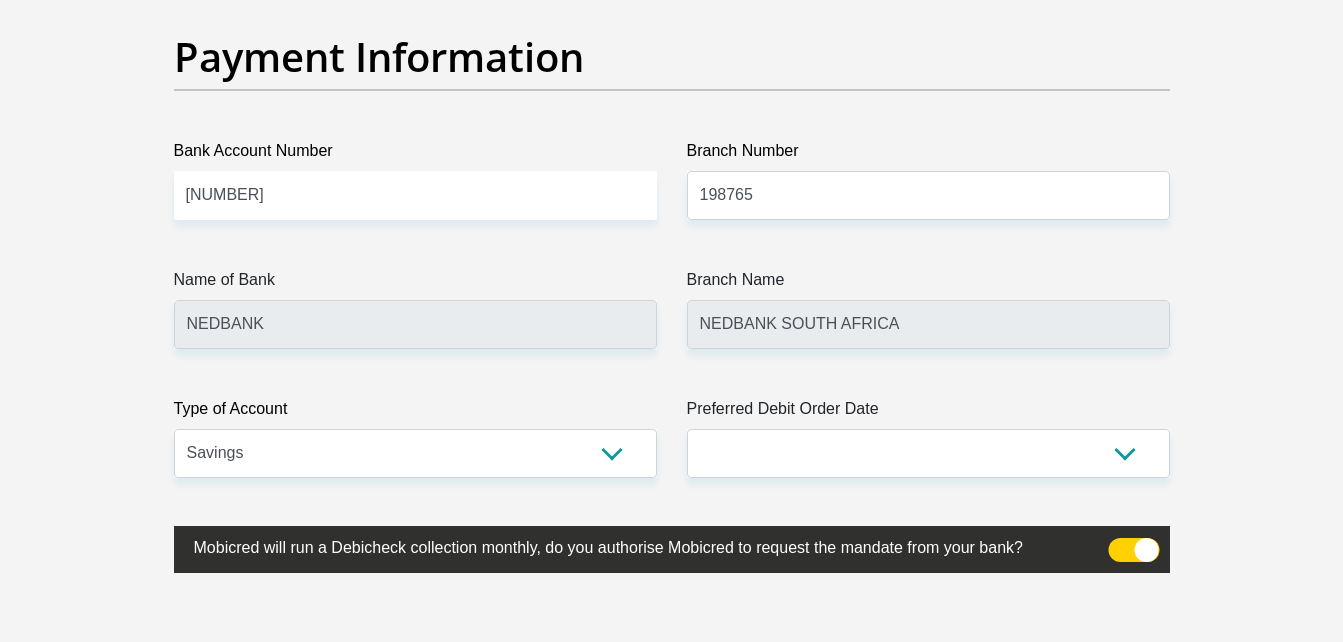 drag, startPoint x: 639, startPoint y: 479, endPoint x: 585, endPoint y: 432, distance: 71.5891 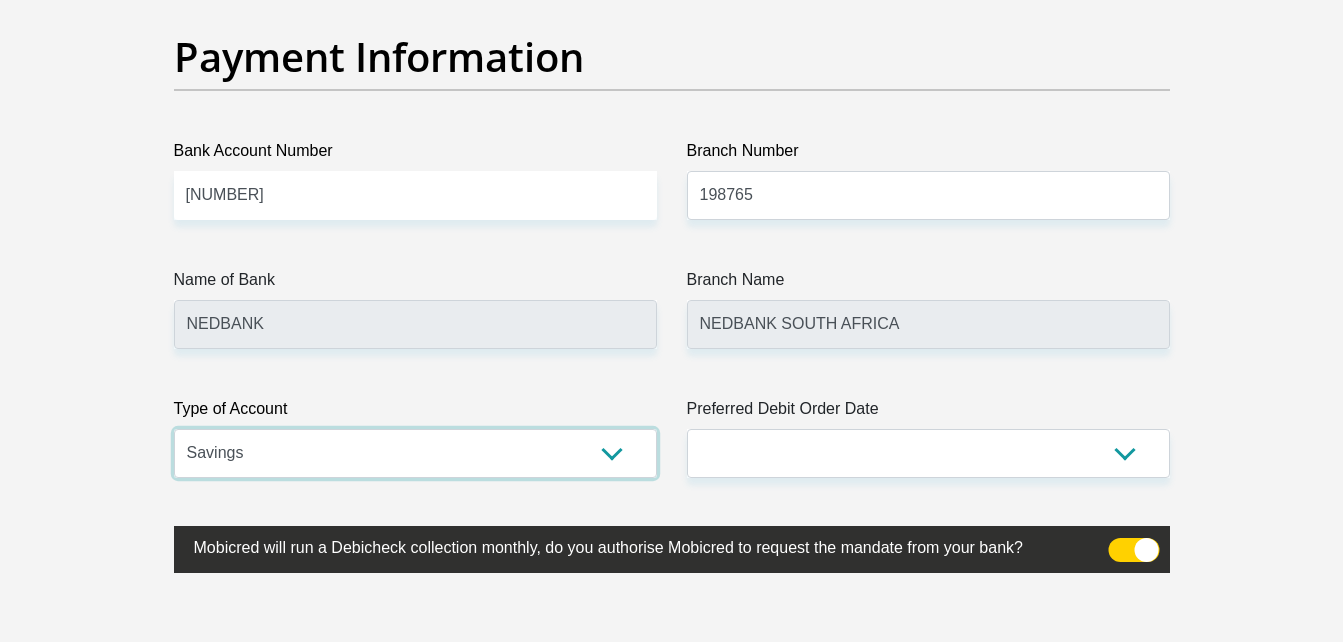 click on "Cheque
Savings" at bounding box center (415, 453) 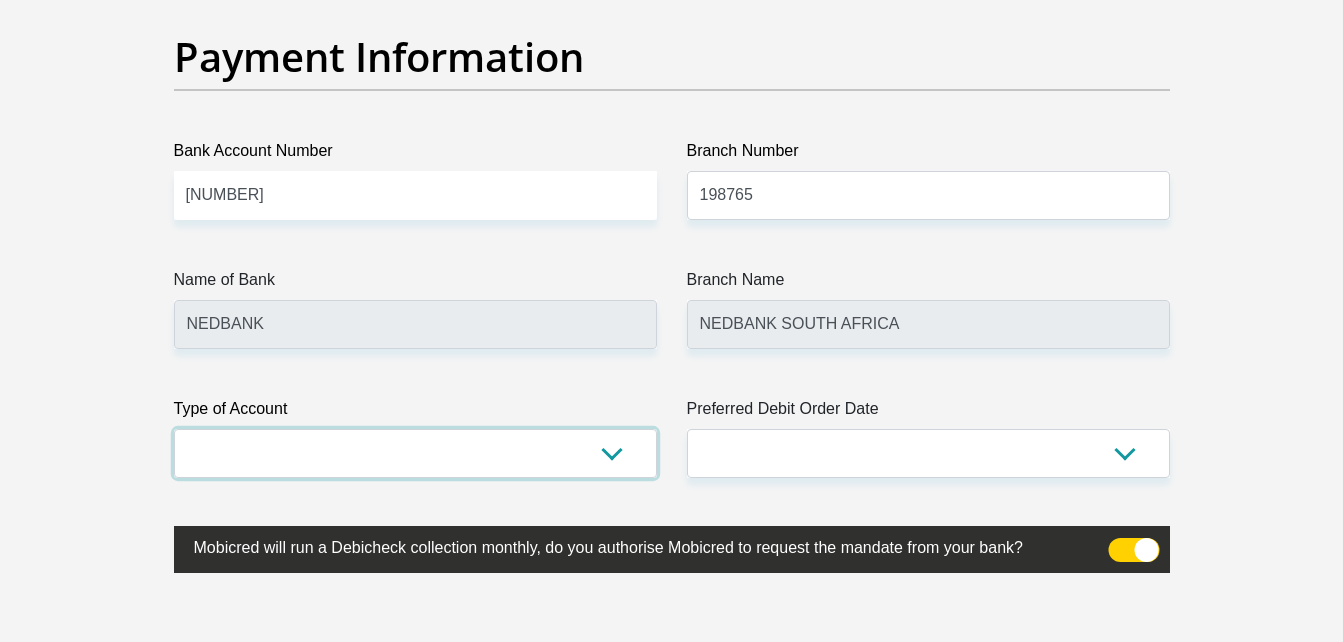 click on "Cheque
Savings" at bounding box center [415, 453] 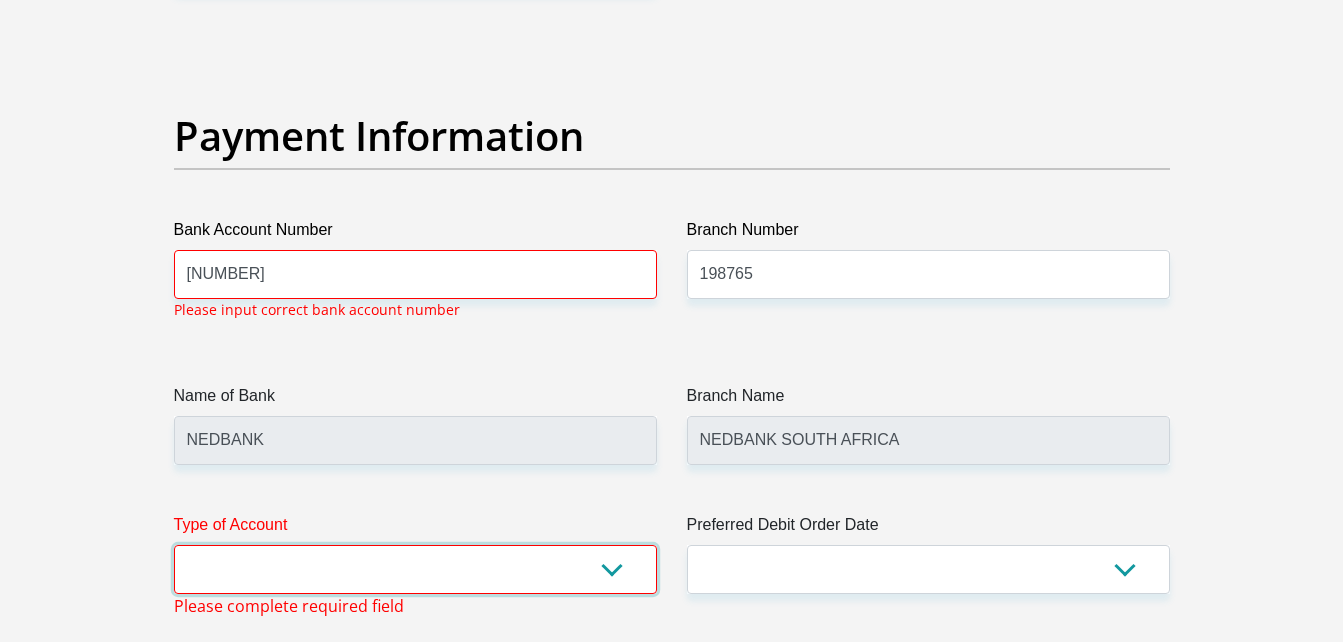 scroll, scrollTop: 4538, scrollLeft: 0, axis: vertical 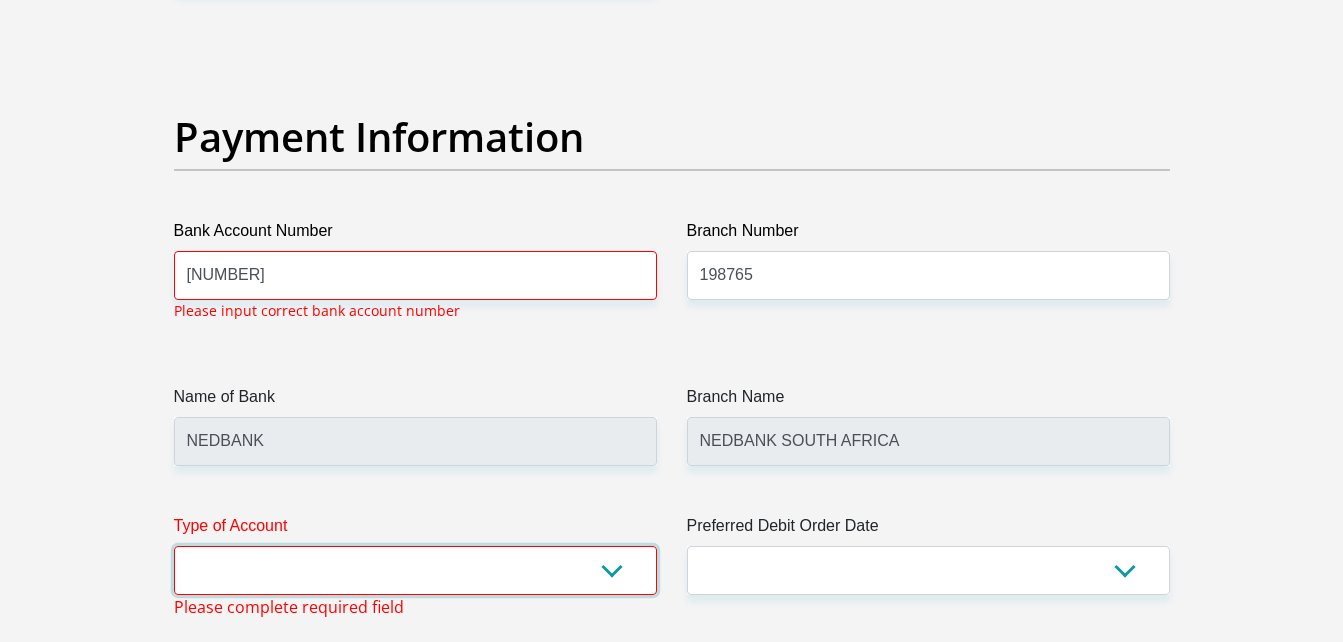 click on "Cheque
Savings" at bounding box center (415, 570) 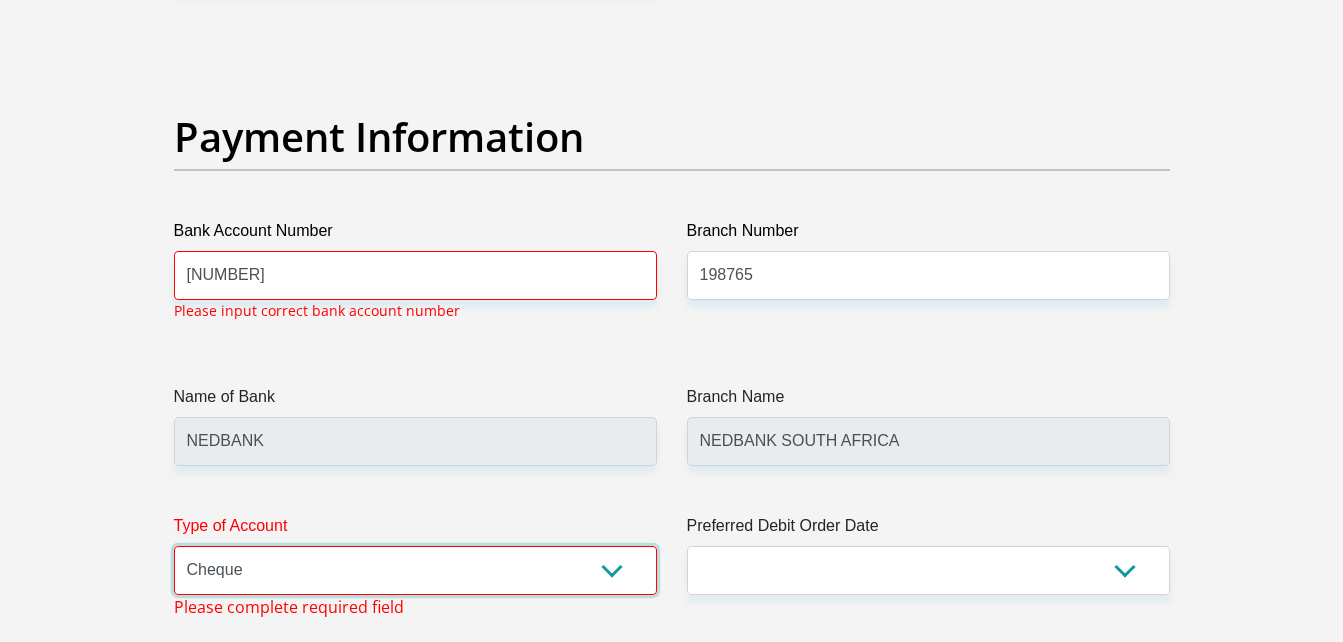 click on "Cheque
Savings" at bounding box center (415, 570) 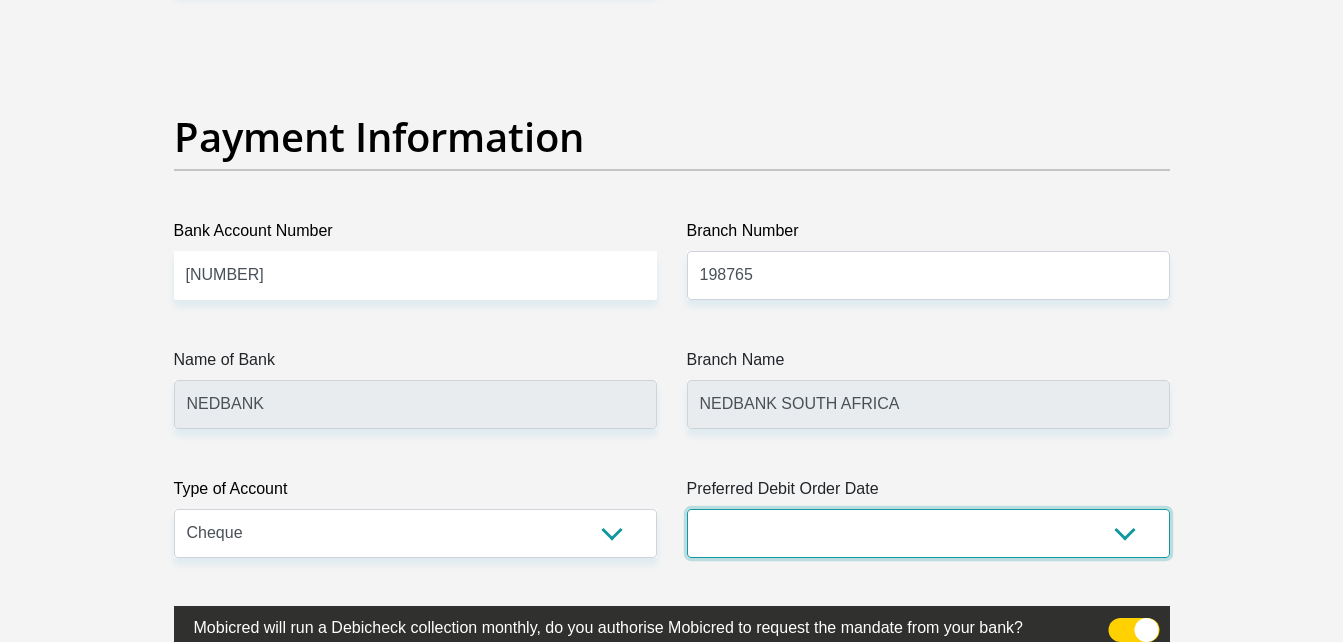 click on "Title
Mr
Ms
Mrs
Dr
Other
First Name
Omphile
Surname
Nkepang
ID Number
9806300492080
Please input valid ID number
Race
Black
Coloured
Indian
White
Other
Contact Number
0625306153
Please input valid contact number
Nationality
South Africa
Afghanistan
Aland Islands  Albania  Algeria" at bounding box center (672, -971) 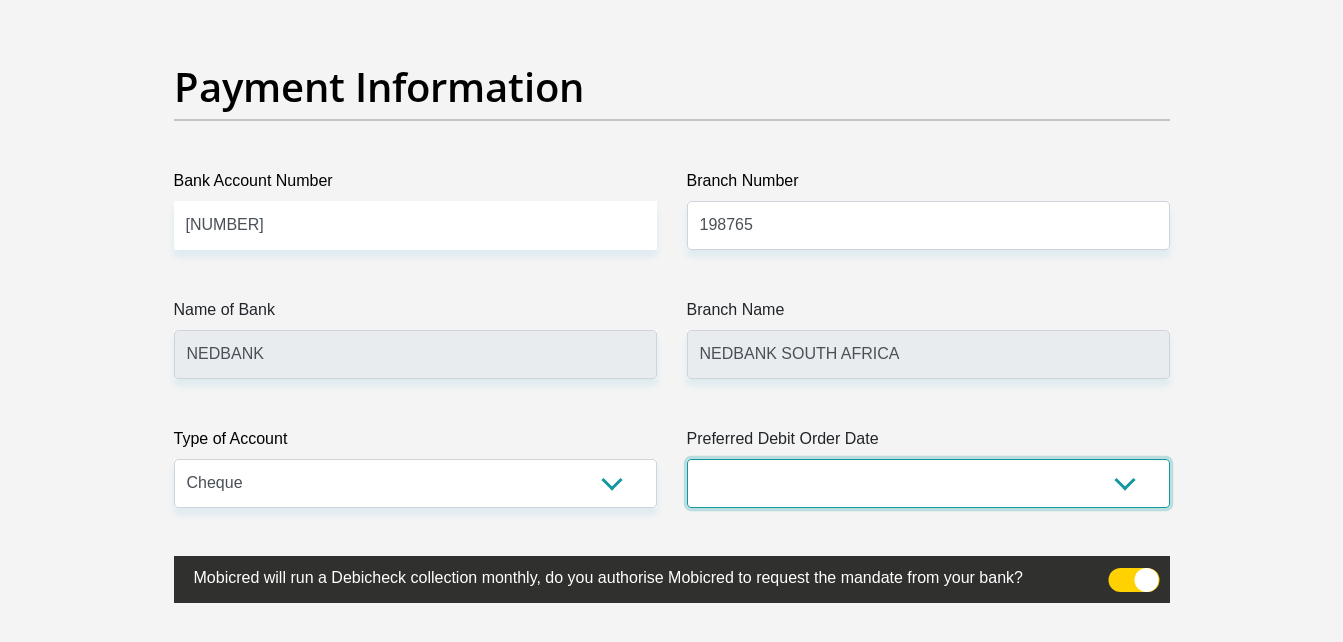scroll, scrollTop: 4593, scrollLeft: 0, axis: vertical 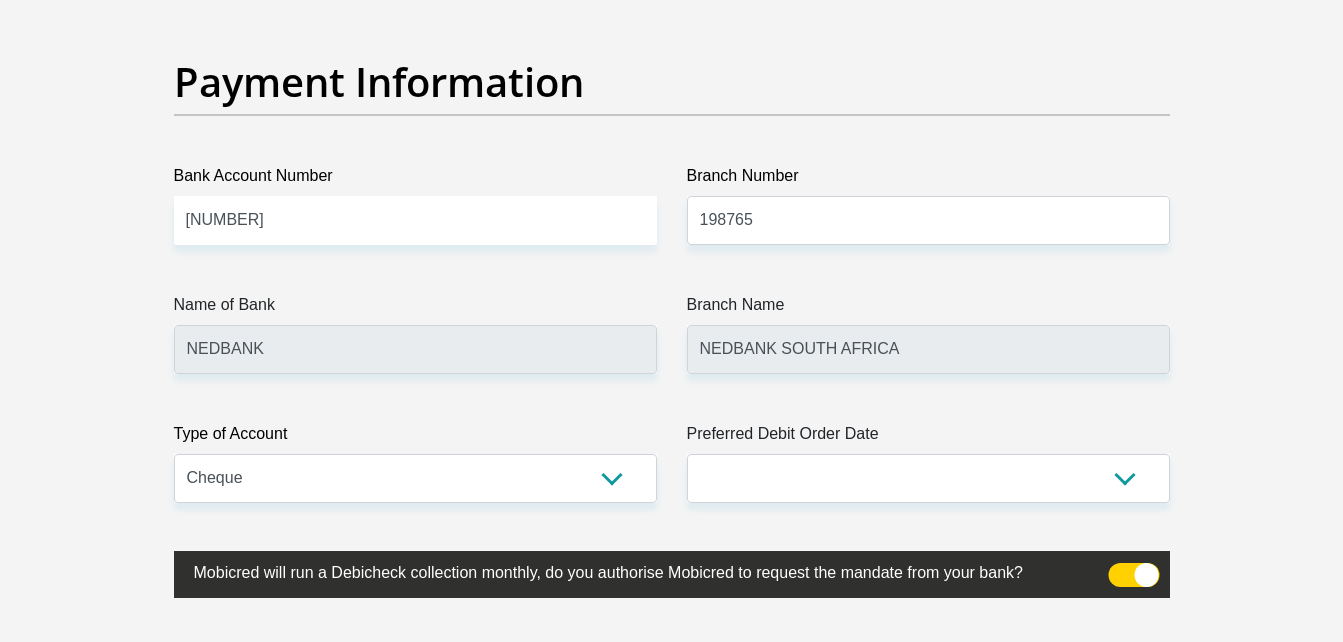 click on "Title
Mr
Ms
Mrs
Dr
Other
First Name
Omphile
Surname
Nkepang
ID Number
9806300492080
Please input valid ID number
Race
Black
Coloured
Indian
White
Other
Contact Number
0625306153
Please input valid contact number
Nationality
South Africa
Afghanistan
Aland Islands  Albania  Algeria" at bounding box center [672, -1026] 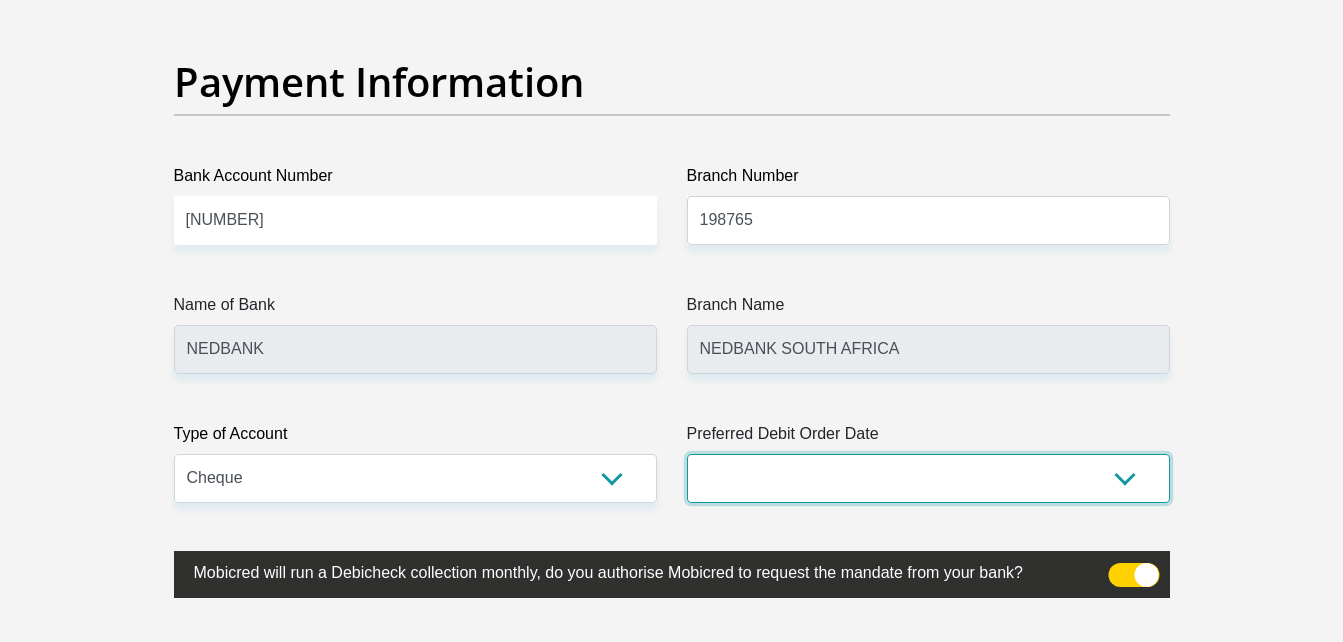 click on "1st
2nd
3rd
4th
5th
7th
18th
19th
20th
21st
22nd
23rd
24th
25th
26th
27th
28th
29th
30th" at bounding box center [928, 478] 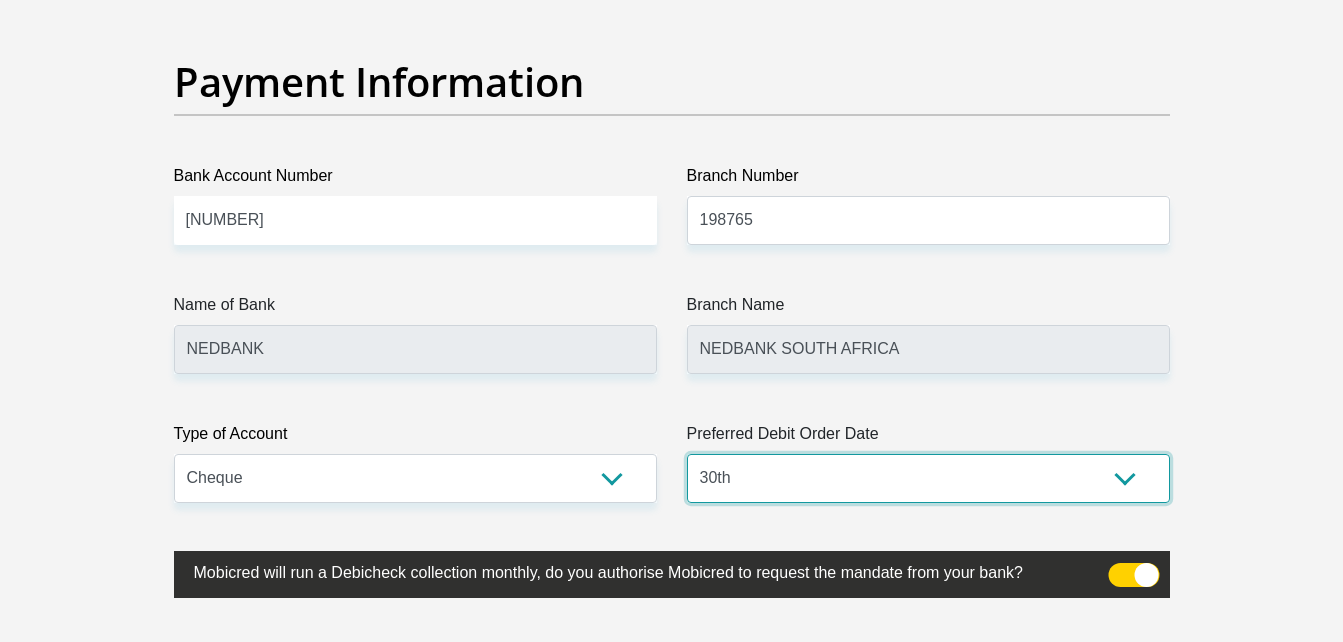 click on "1st
2nd
3rd
4th
5th
7th
18th
19th
20th
21st
22nd
23rd
24th
25th
26th
27th
28th
29th
30th" at bounding box center [928, 478] 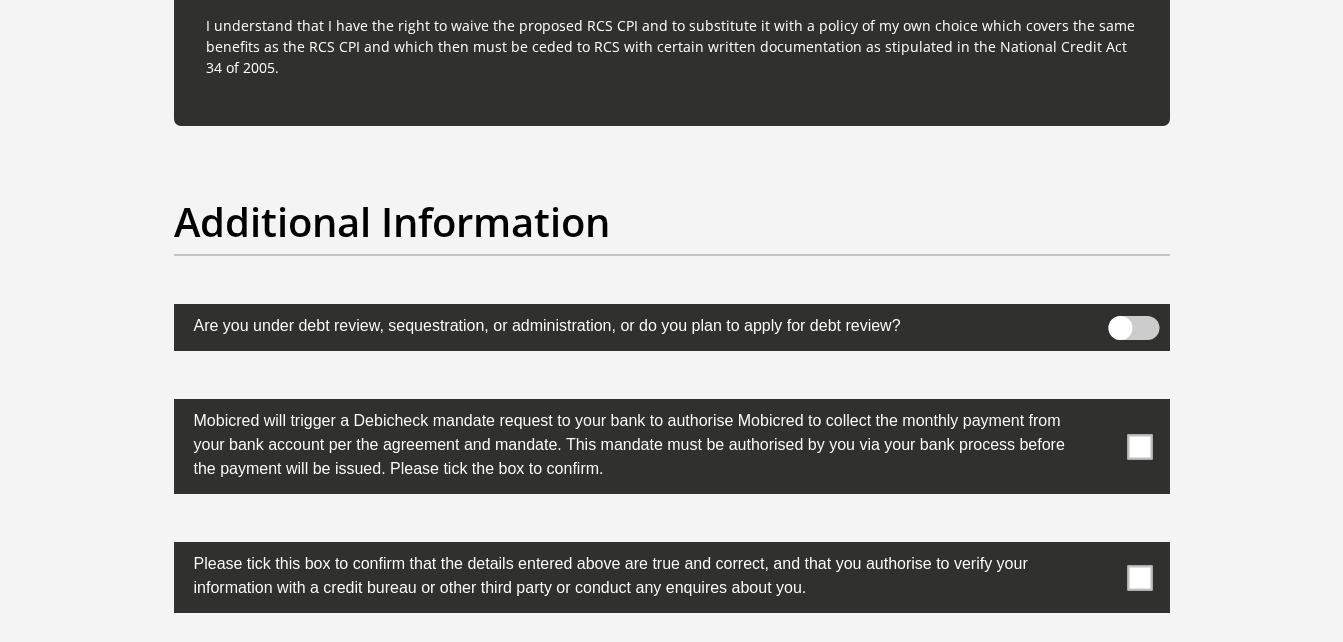 scroll, scrollTop: 6083, scrollLeft: 0, axis: vertical 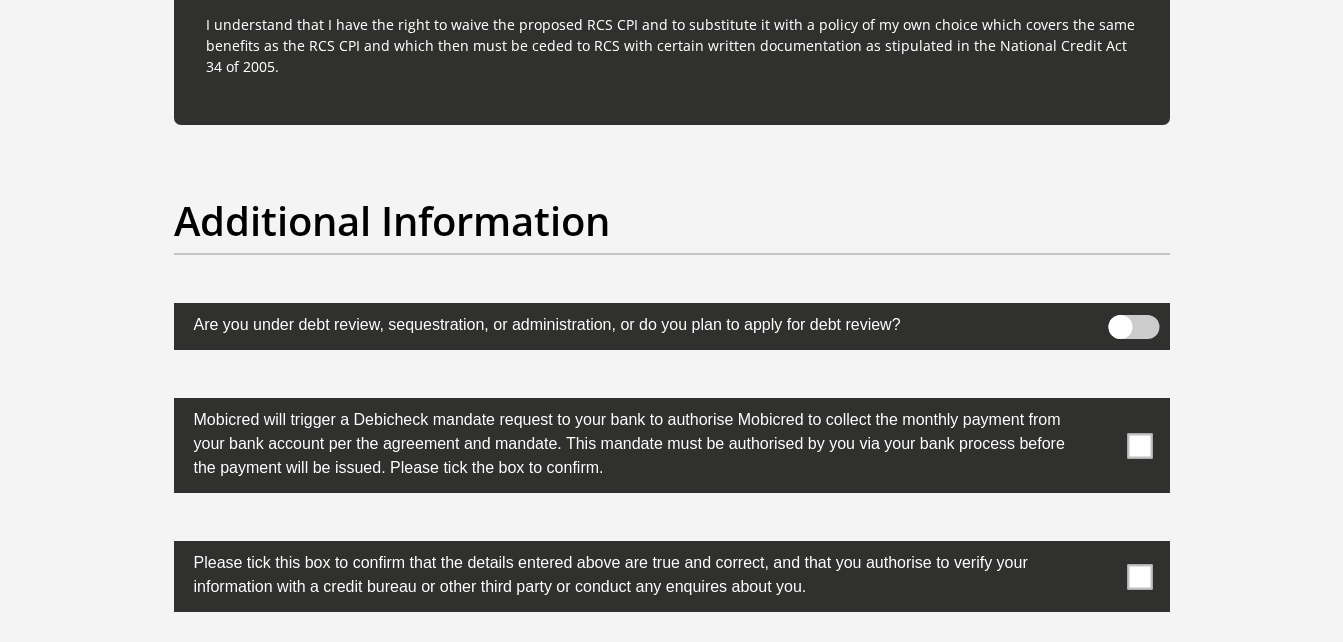 click at bounding box center (1139, 445) 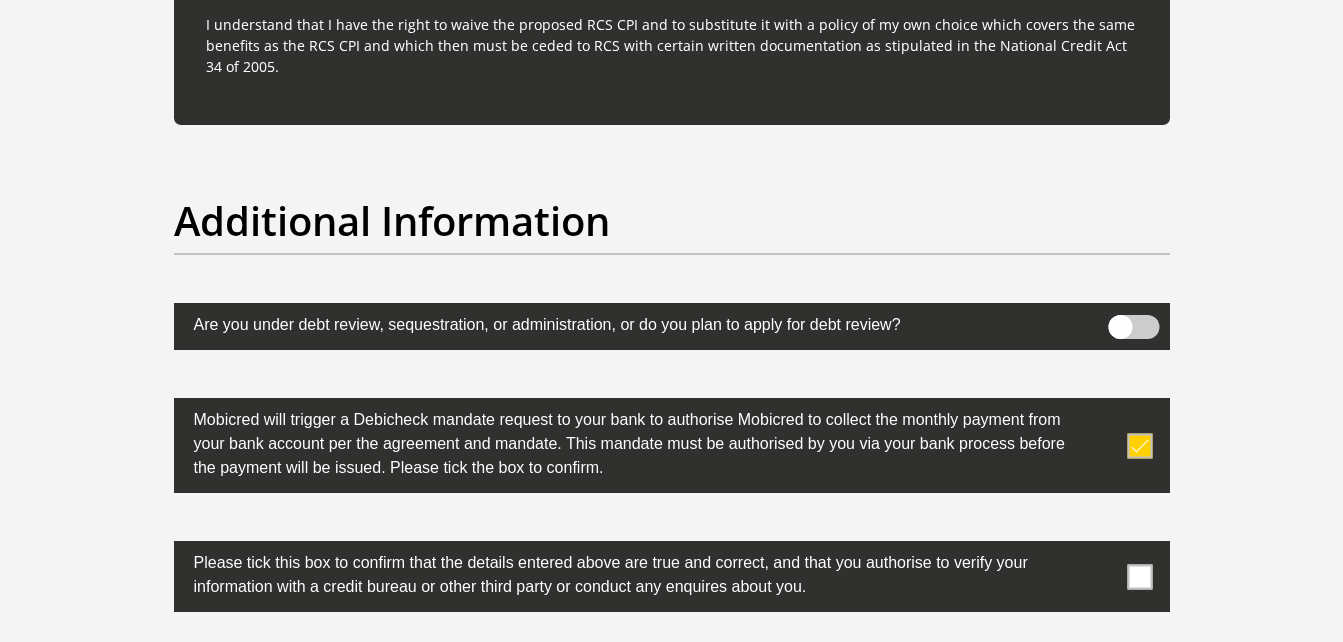 click at bounding box center [1139, 576] 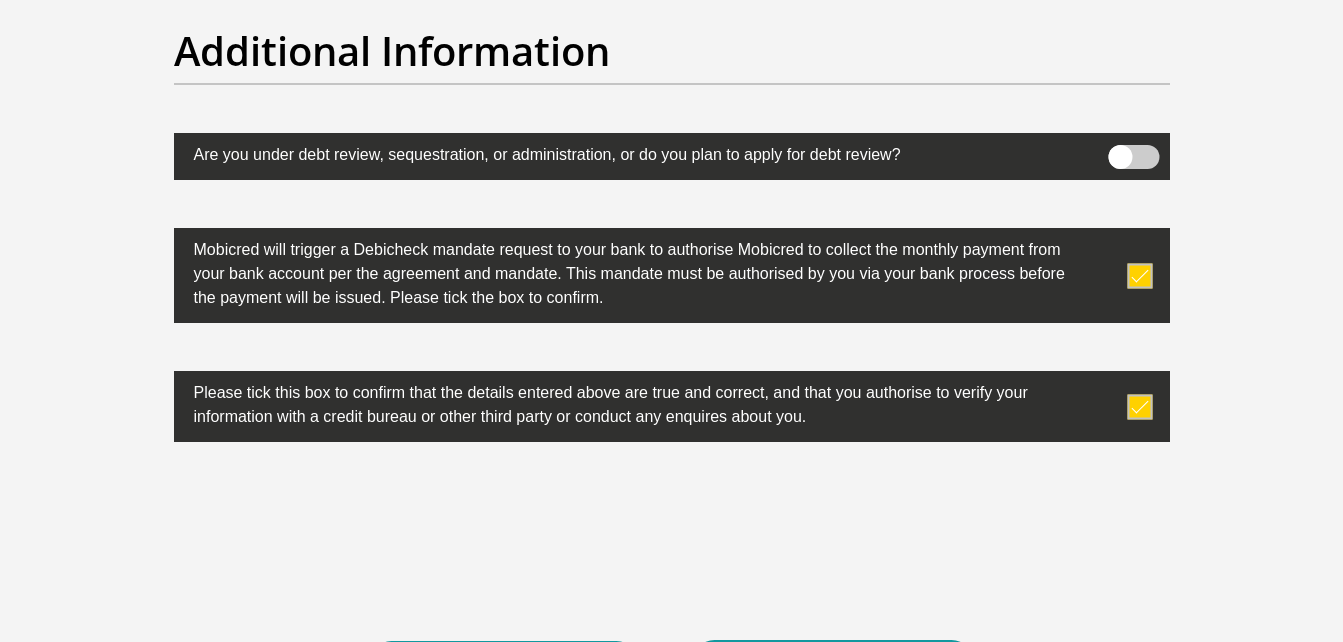 scroll, scrollTop: 6255, scrollLeft: 0, axis: vertical 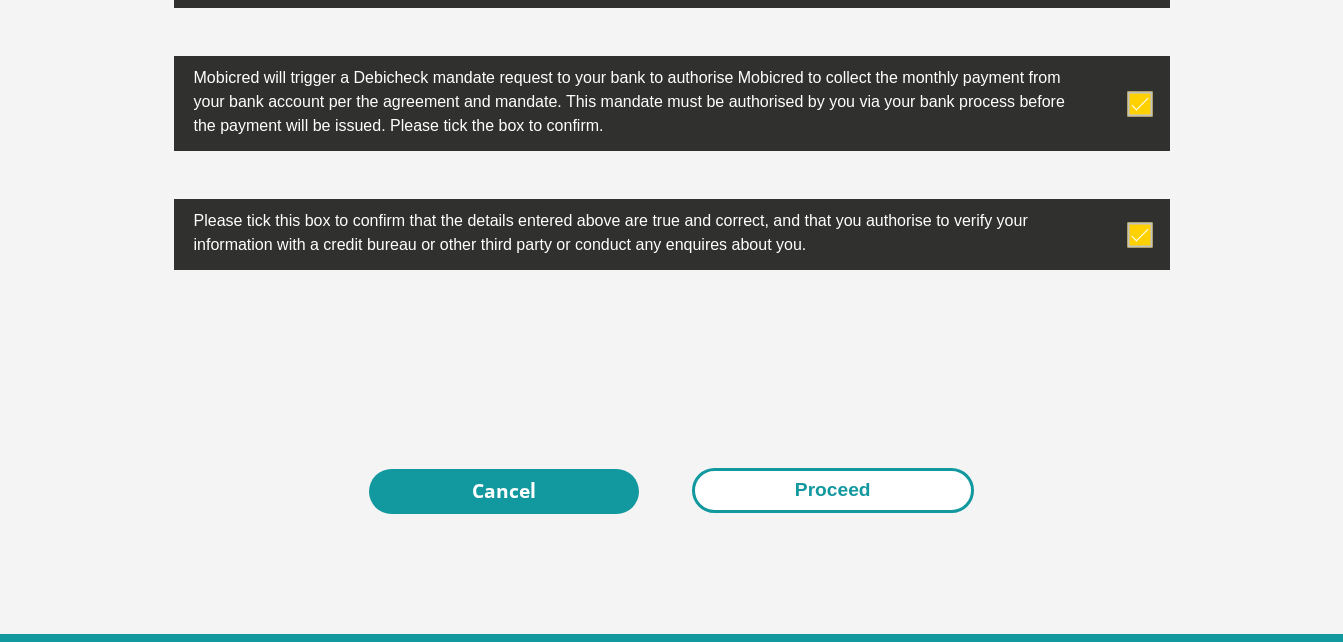click on "Proceed" at bounding box center [833, 490] 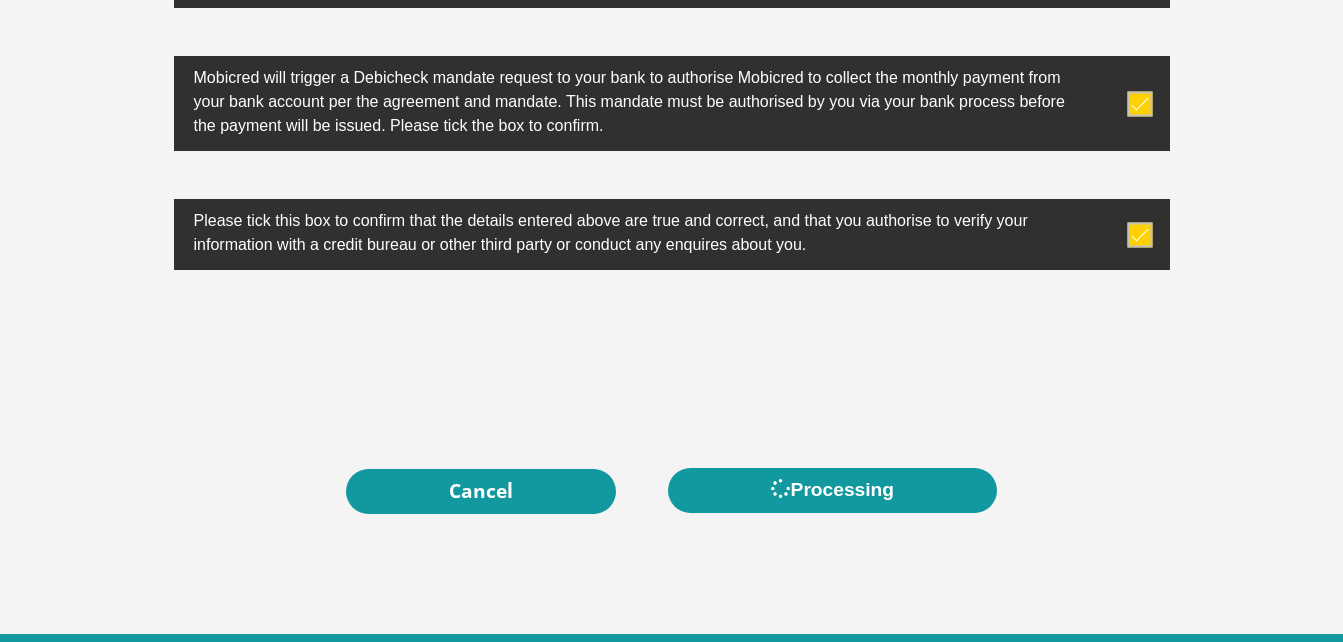 scroll, scrollTop: 0, scrollLeft: 0, axis: both 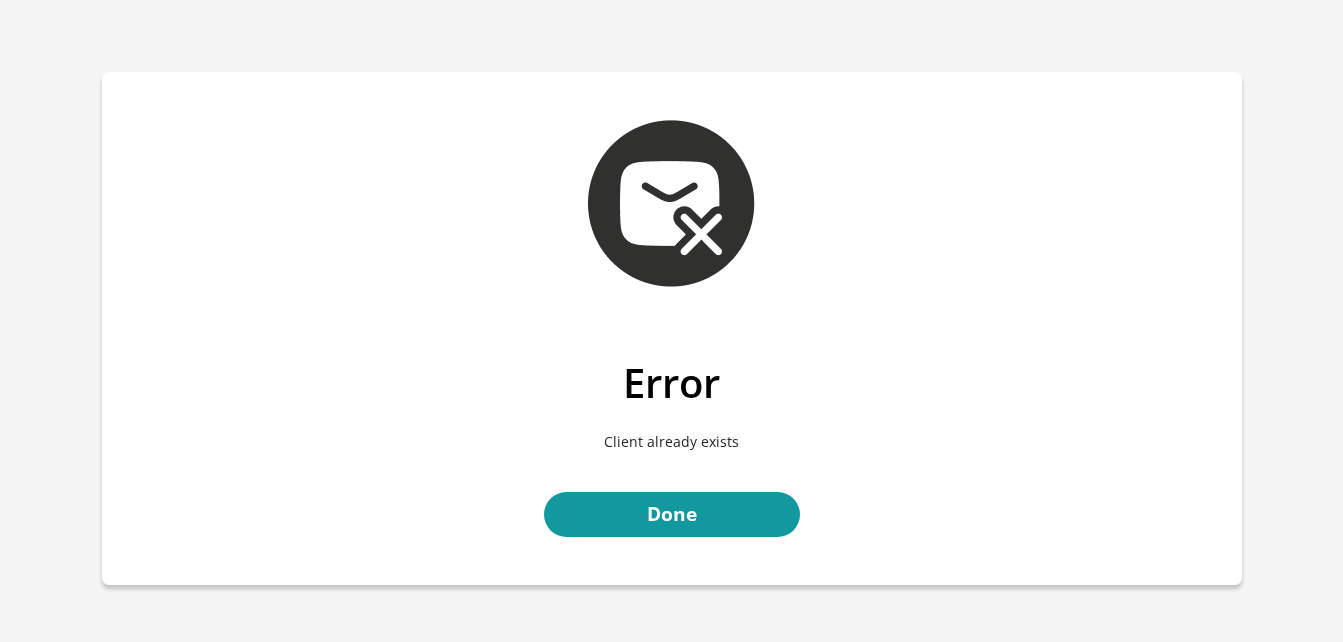click on "Error
Client already exists
Done" at bounding box center [672, 472] 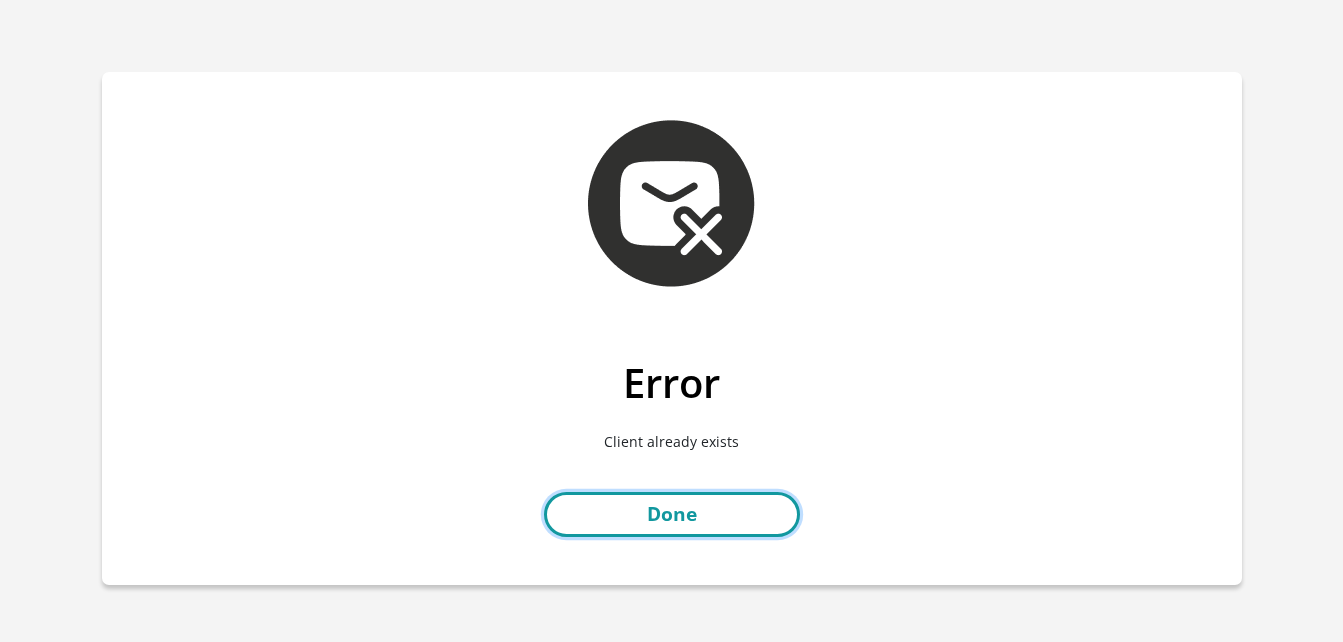 click on "Done" at bounding box center (672, 514) 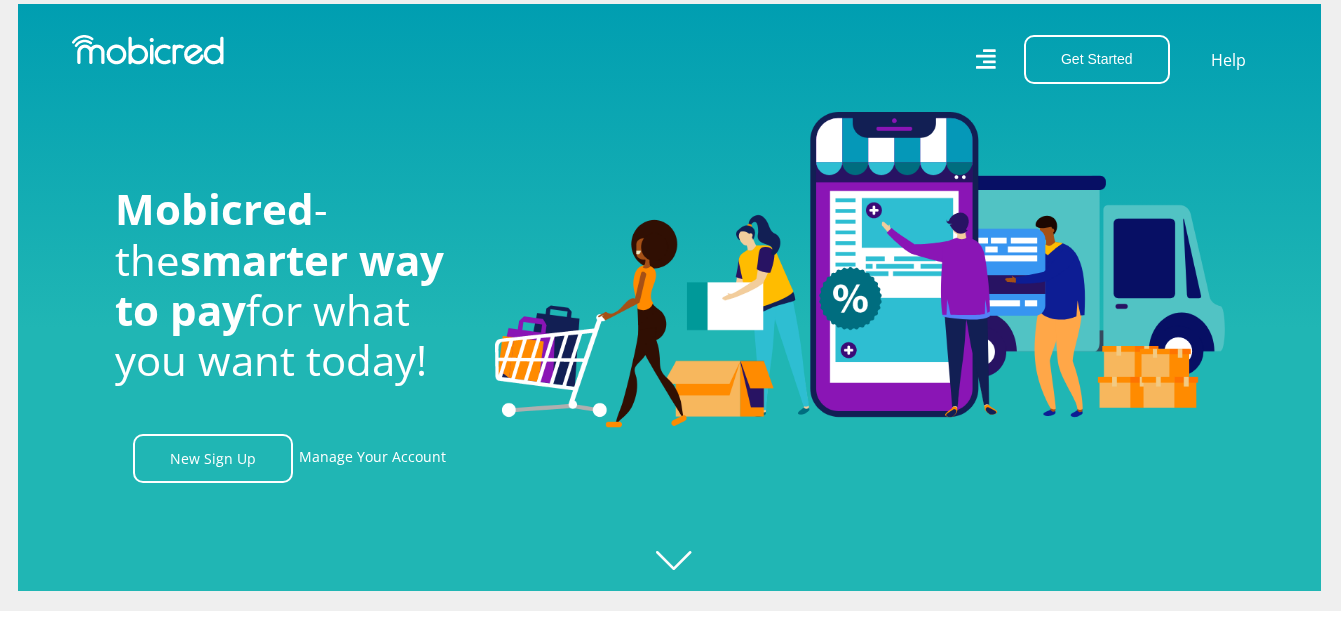 scroll, scrollTop: 17, scrollLeft: 2, axis: both 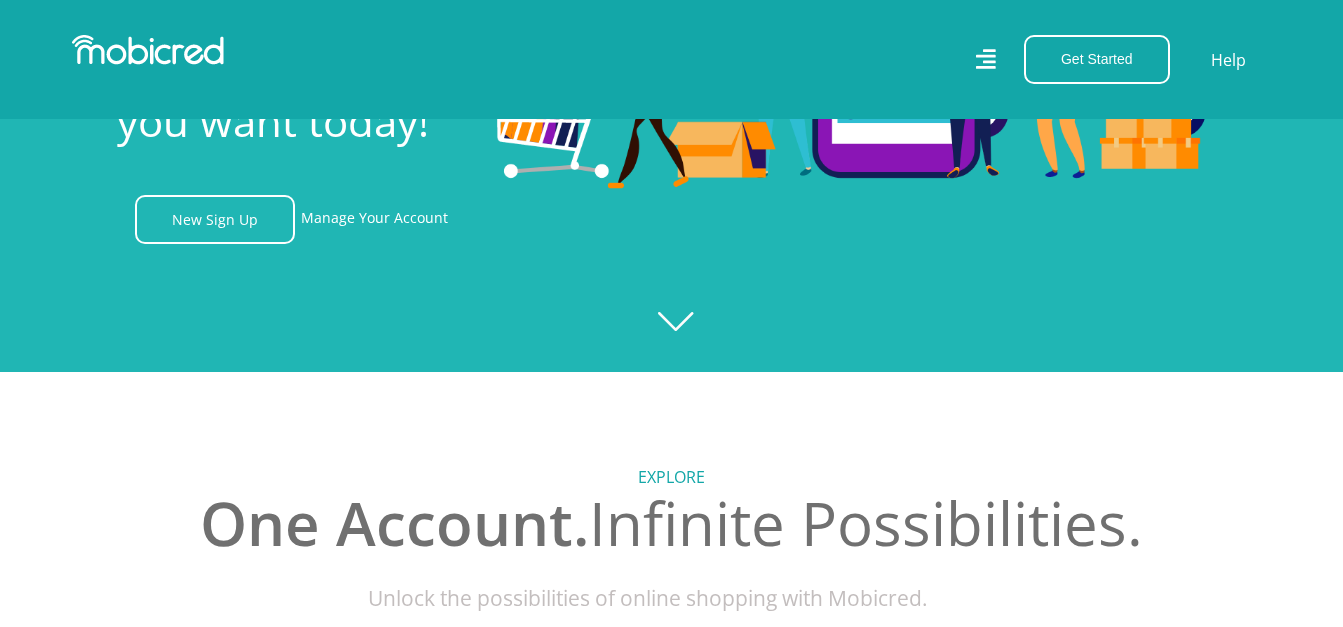click at bounding box center [671, 58] 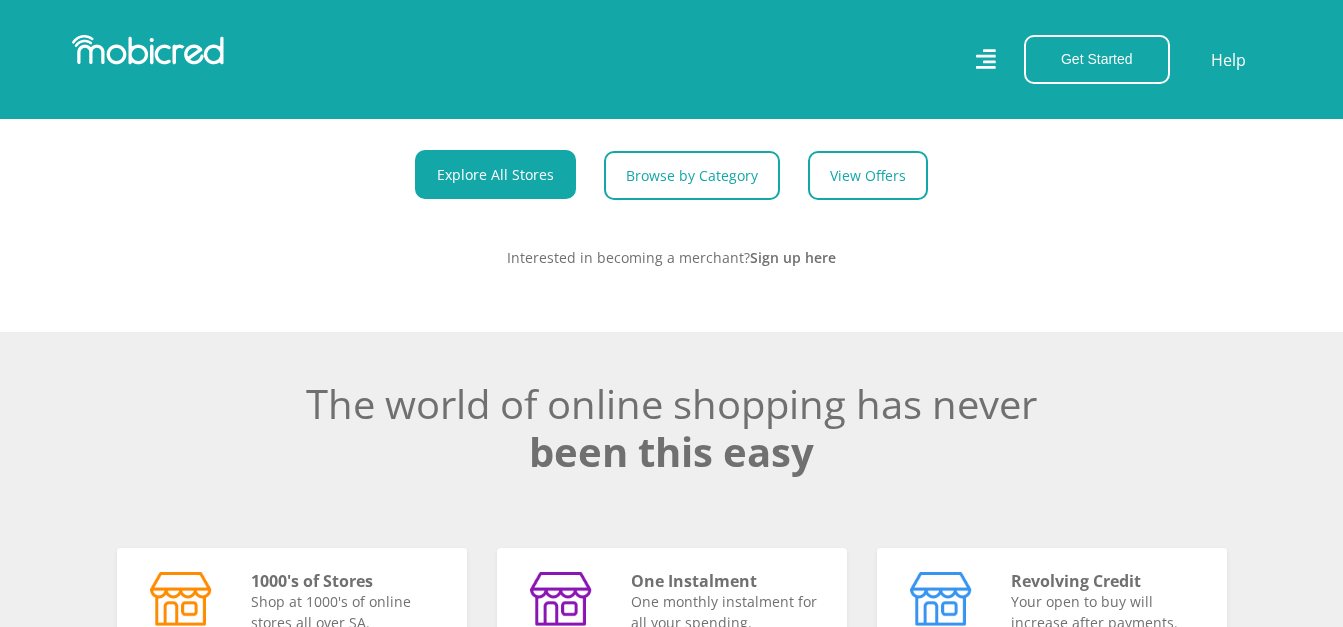 scroll, scrollTop: 1026, scrollLeft: 2, axis: both 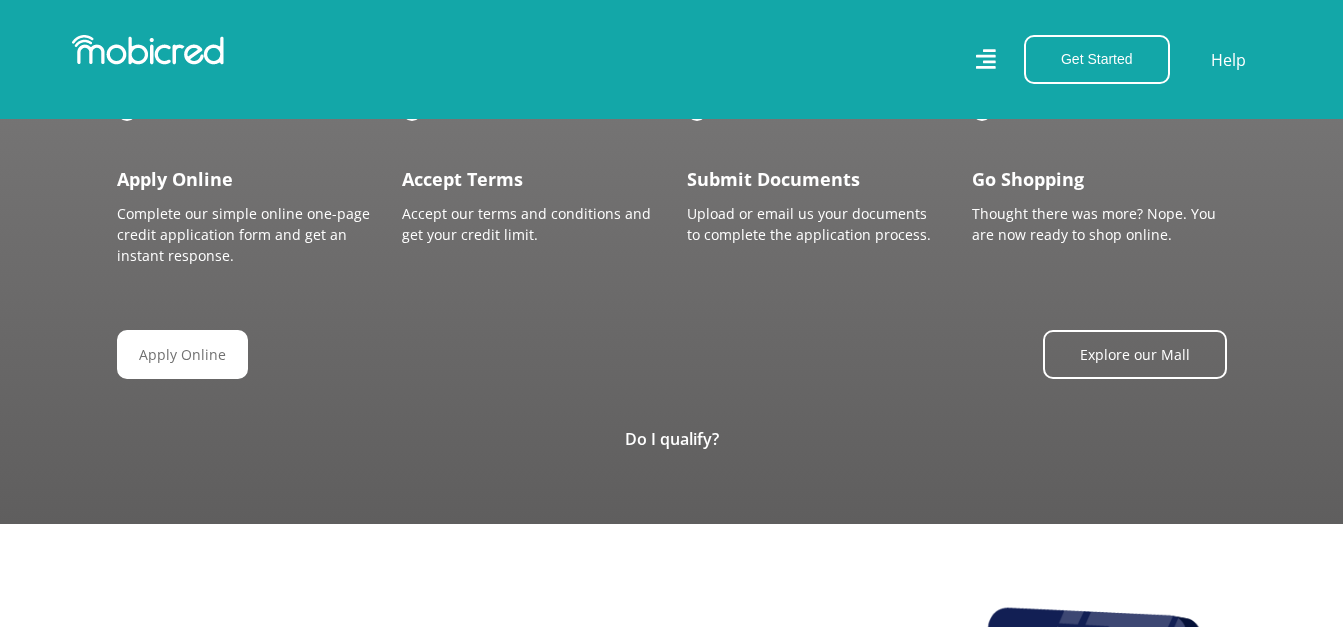 click 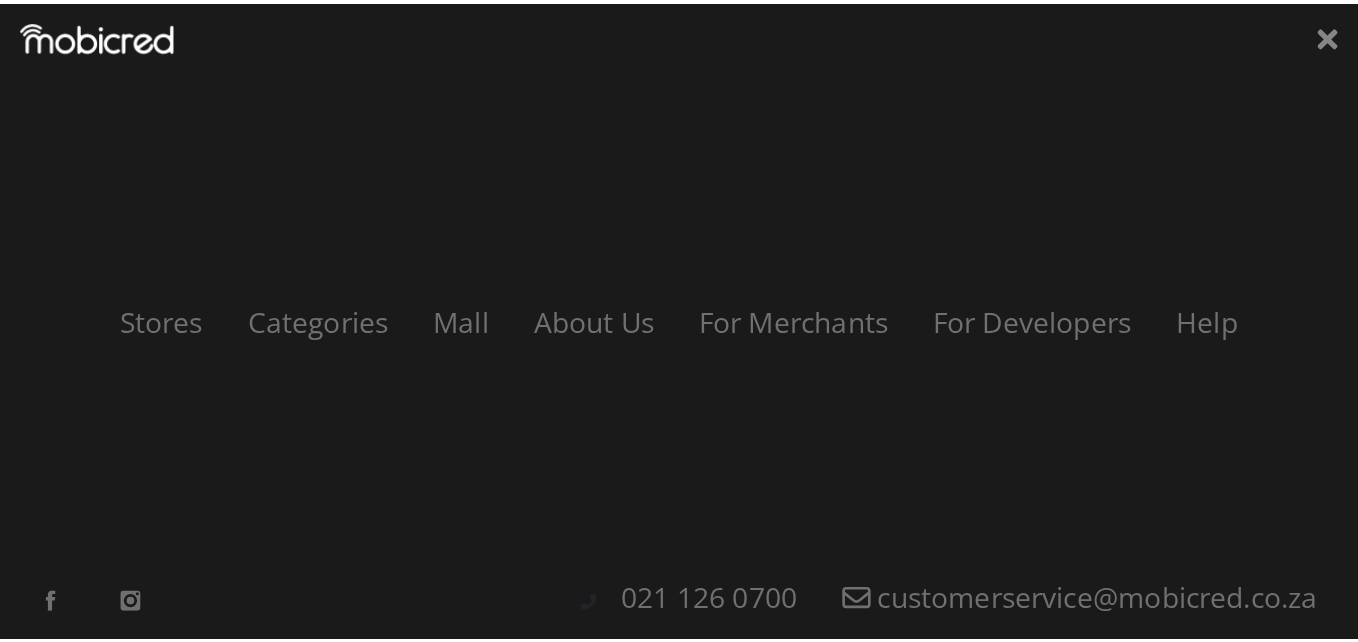 scroll, scrollTop: 2209, scrollLeft: 0, axis: vertical 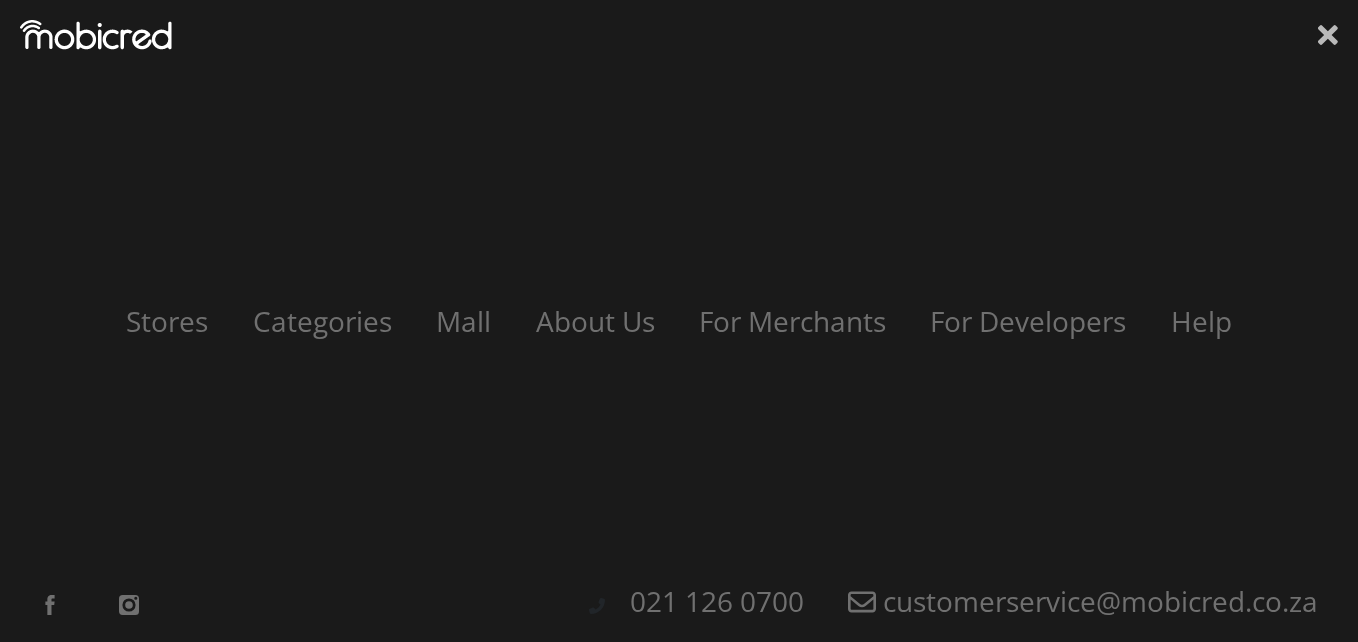 click 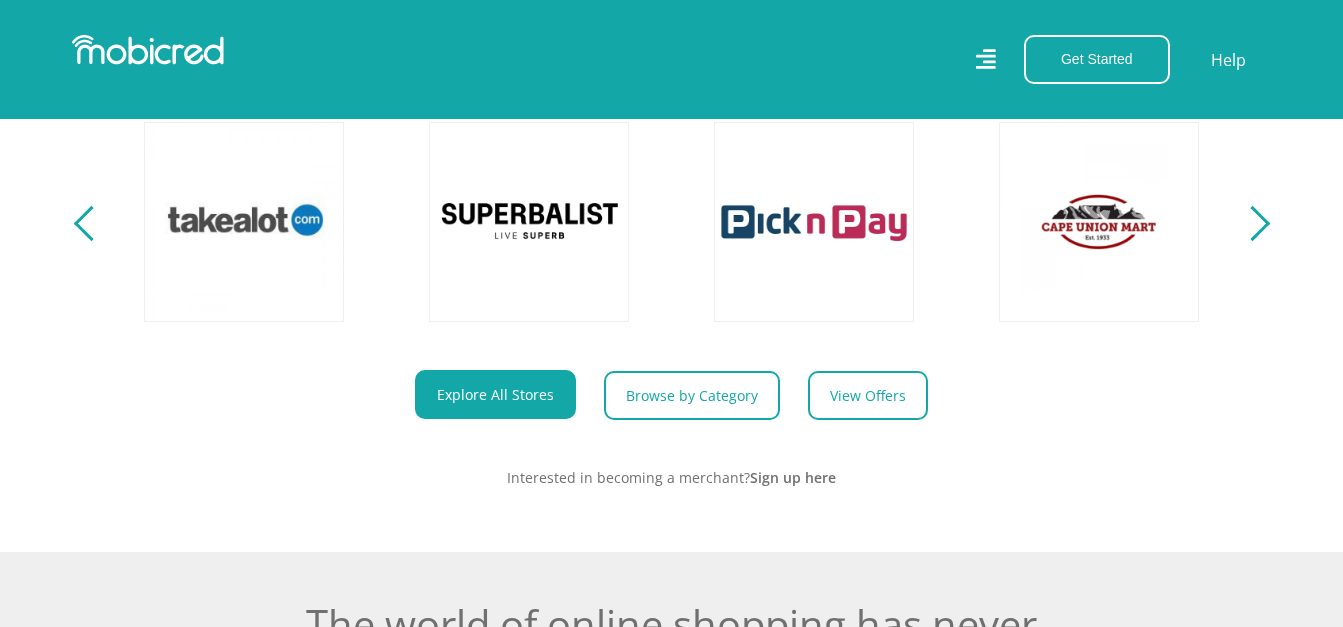 scroll, scrollTop: 193, scrollLeft: 0, axis: vertical 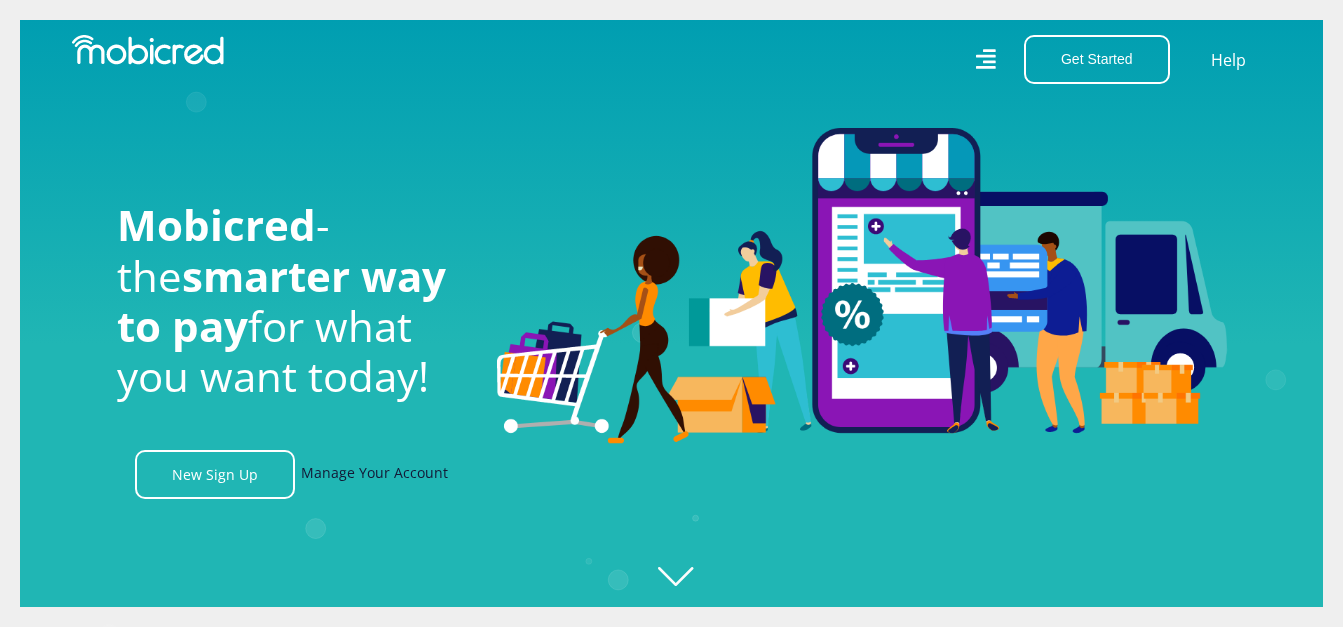 click on "Manage Your Account" at bounding box center [374, 474] 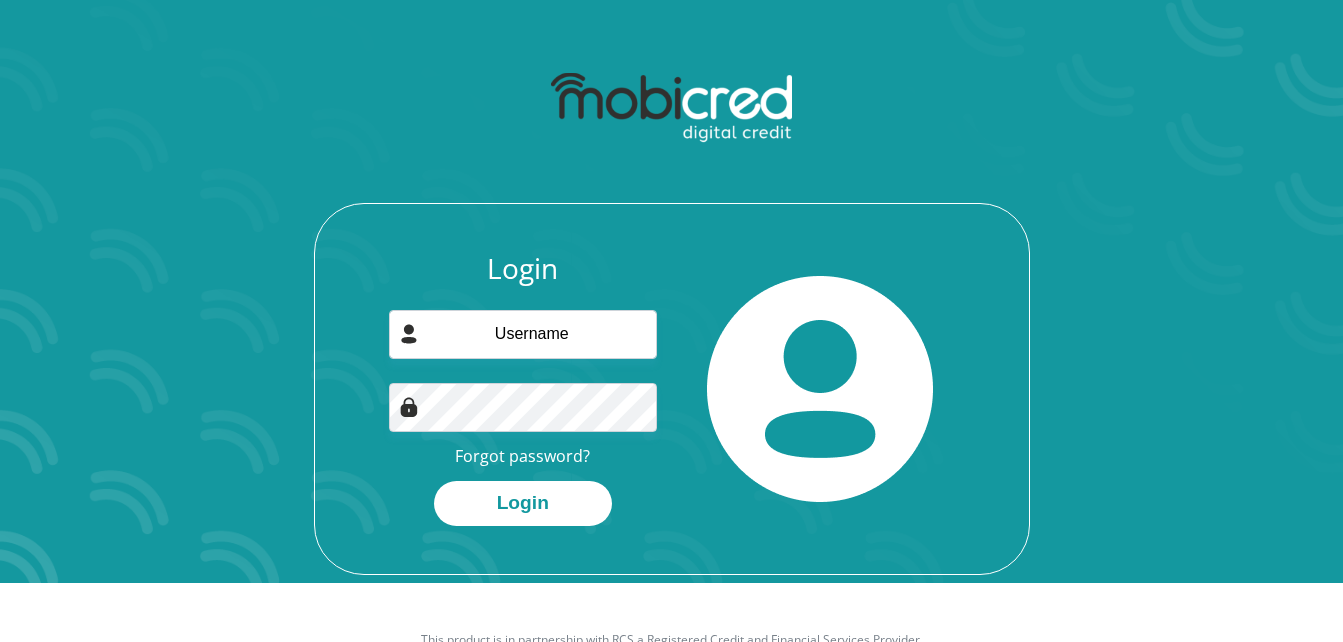 scroll, scrollTop: 55, scrollLeft: 0, axis: vertical 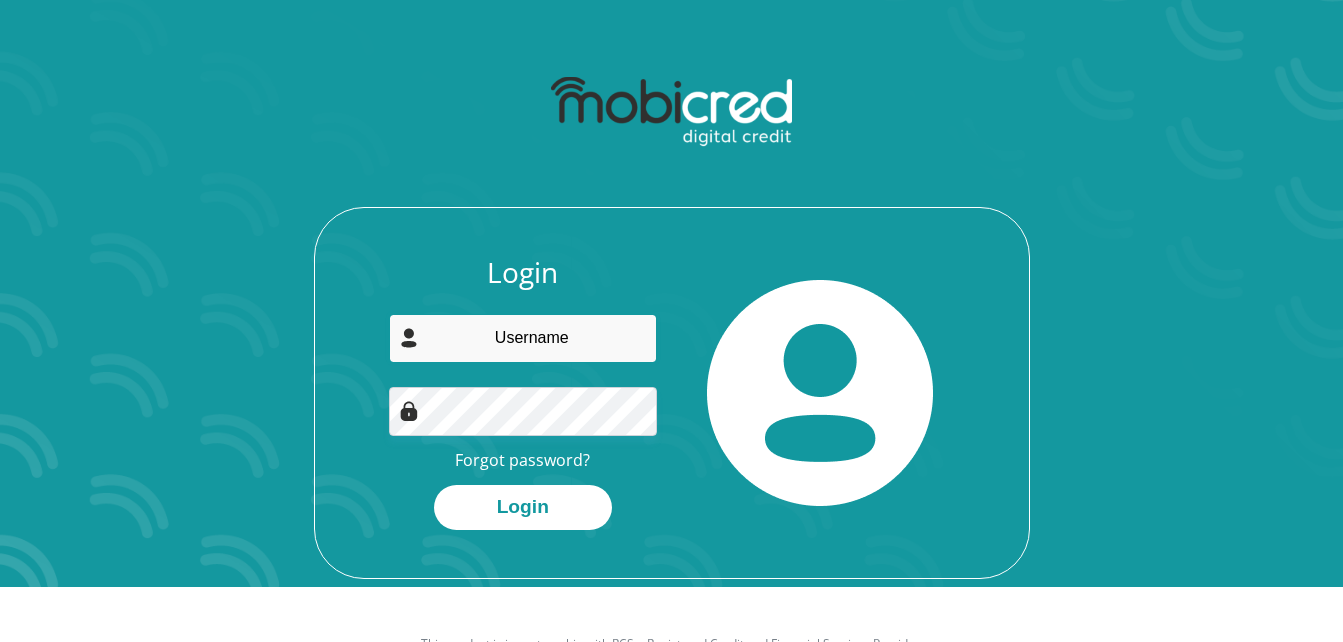 click at bounding box center (523, 338) 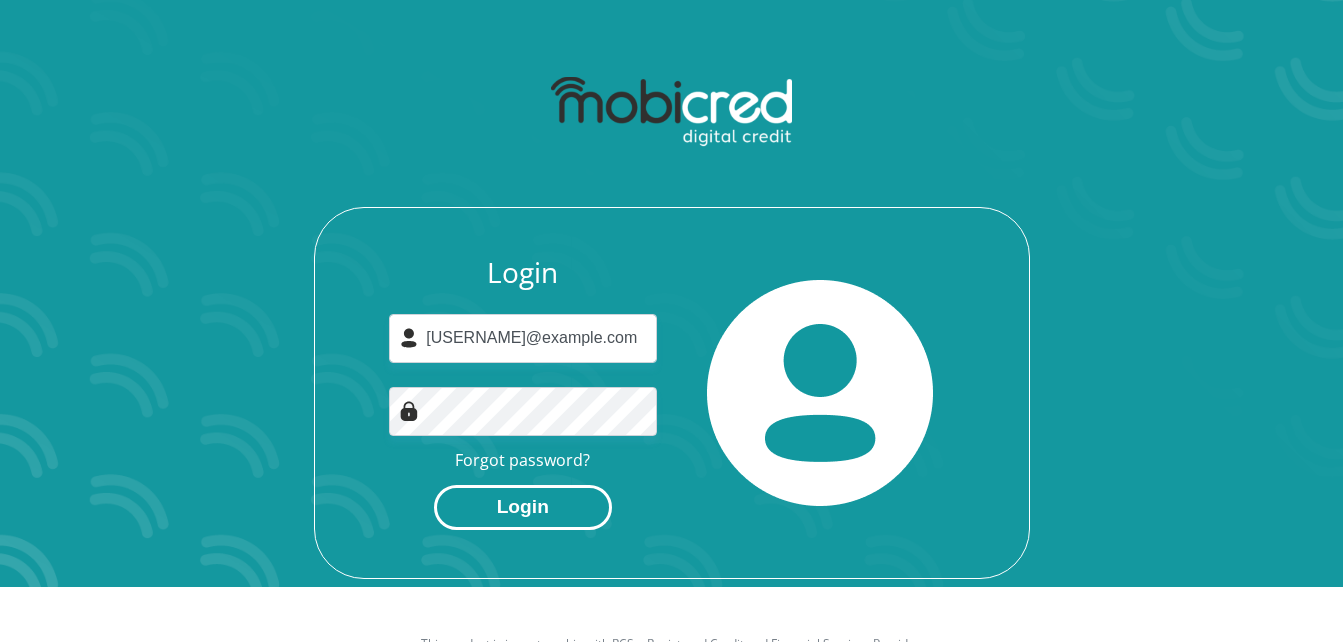 click on "Login" at bounding box center (523, 507) 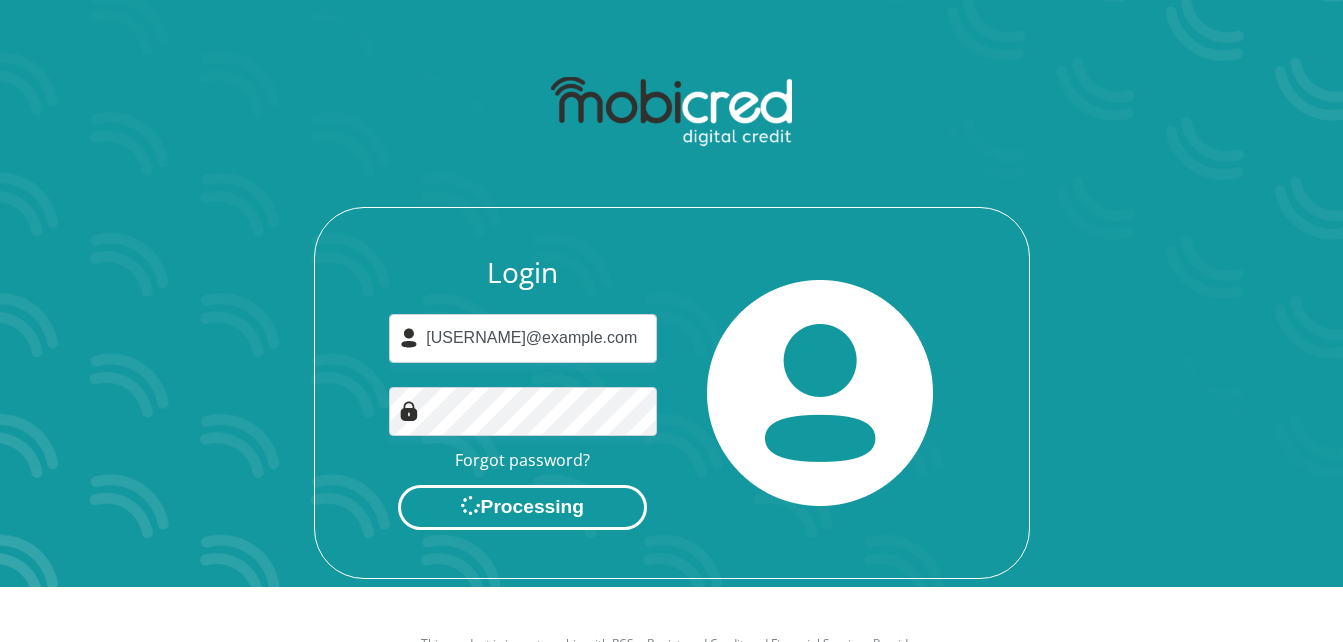 scroll, scrollTop: 0, scrollLeft: 0, axis: both 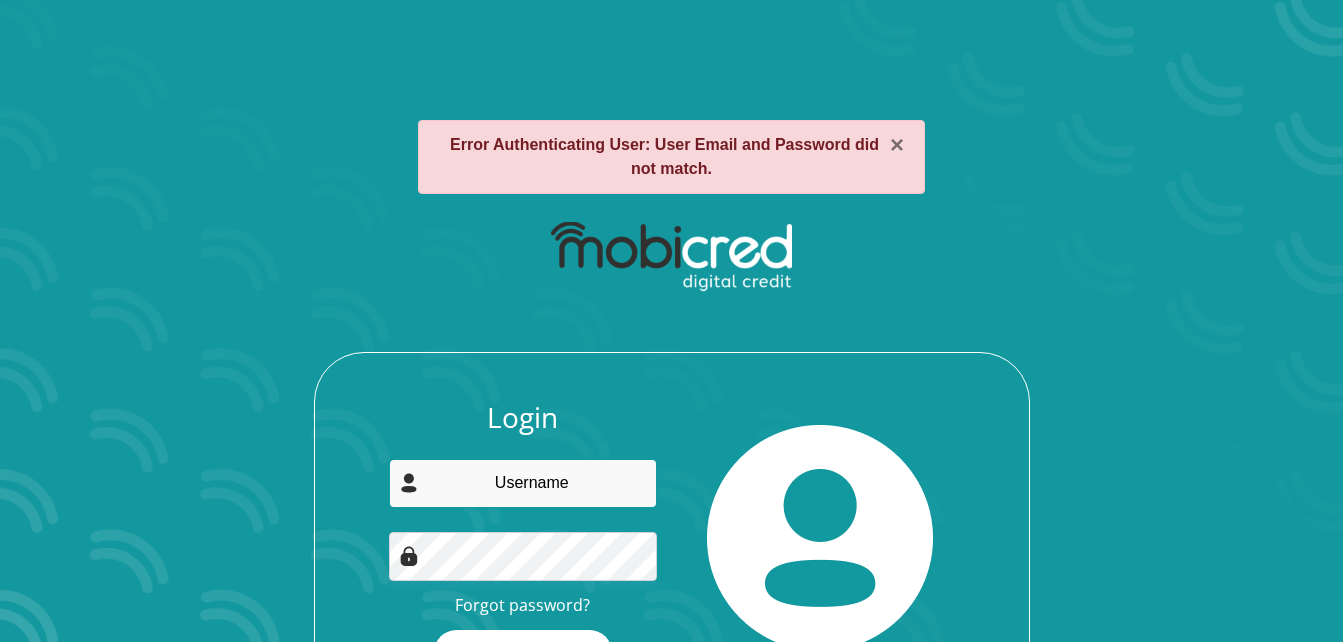 click at bounding box center [523, 483] 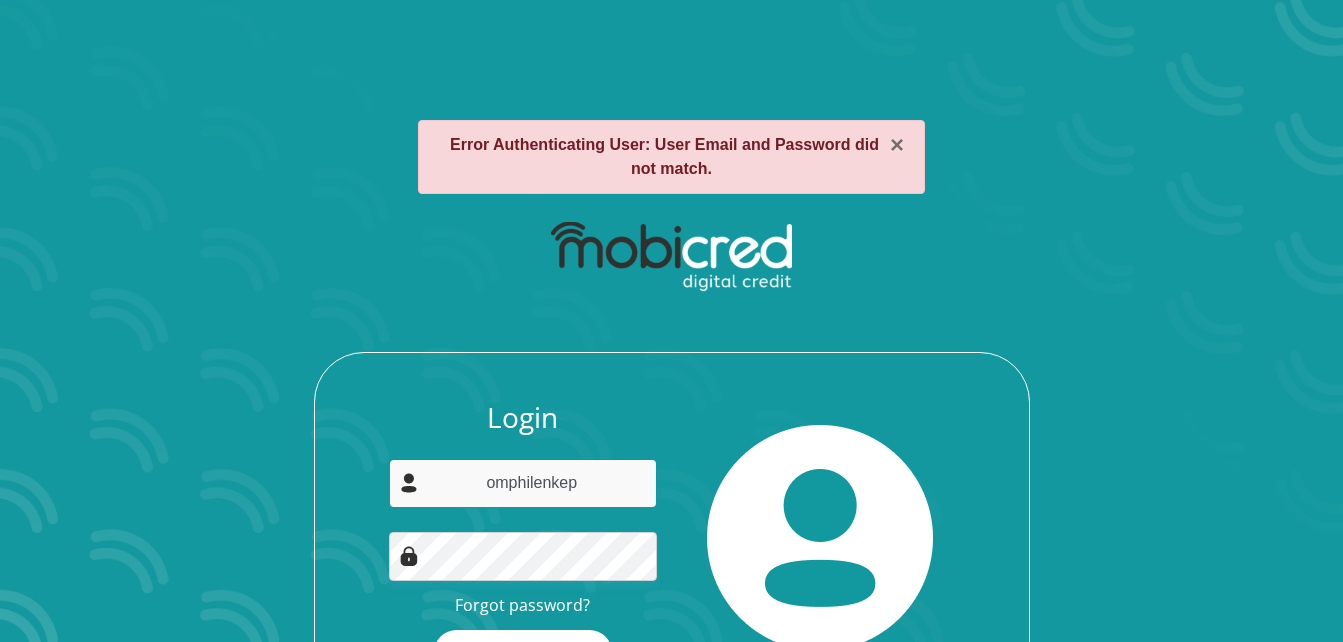 type on "omphilenkepang@gmail.com" 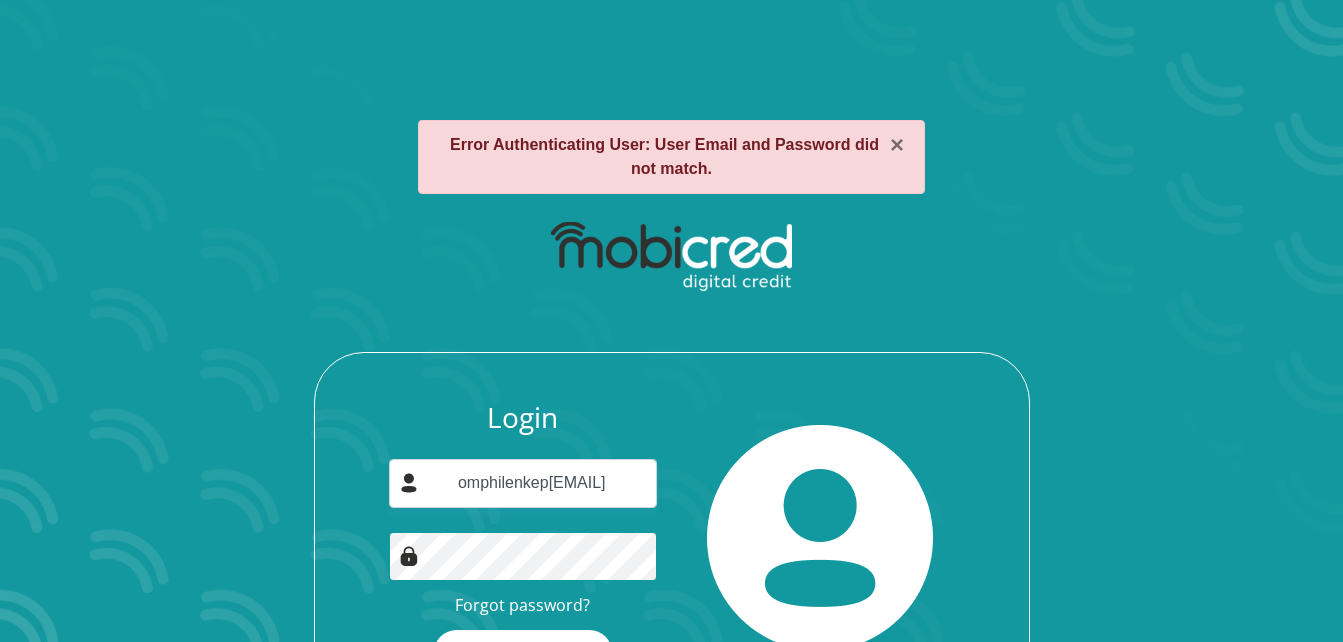 click on "Login
omphilenkepang@gmail.com
Forgot password?
Login" at bounding box center [672, 467] 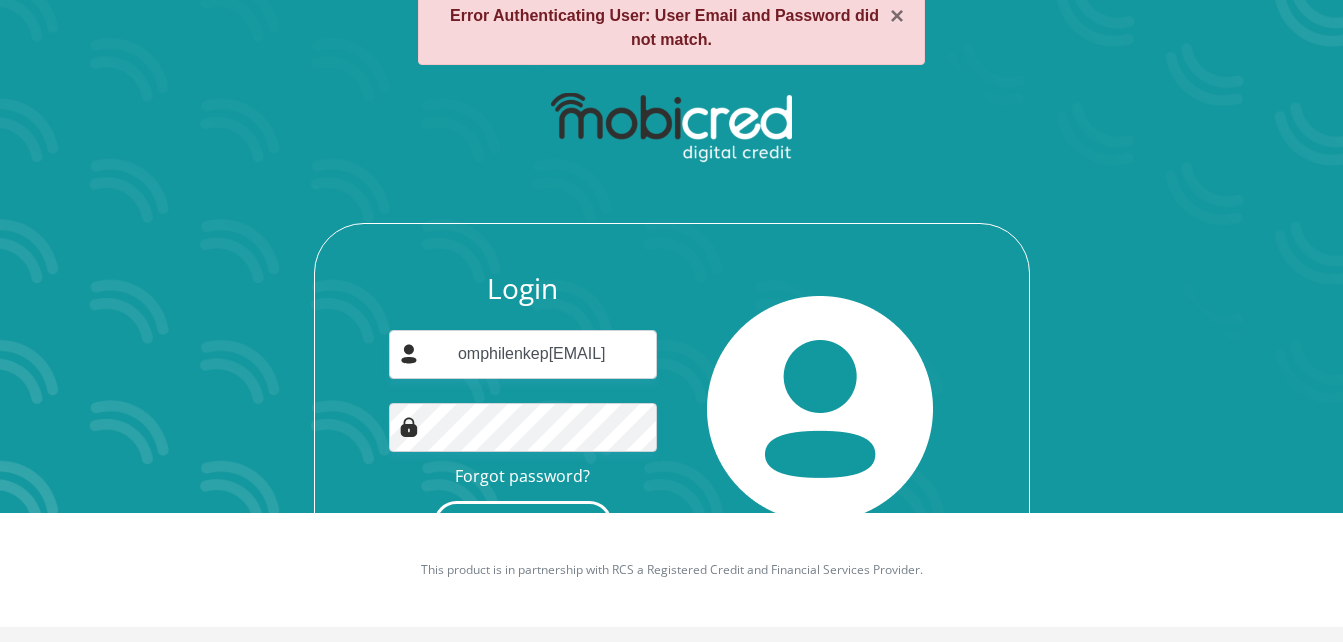 click on "Login" at bounding box center [523, 523] 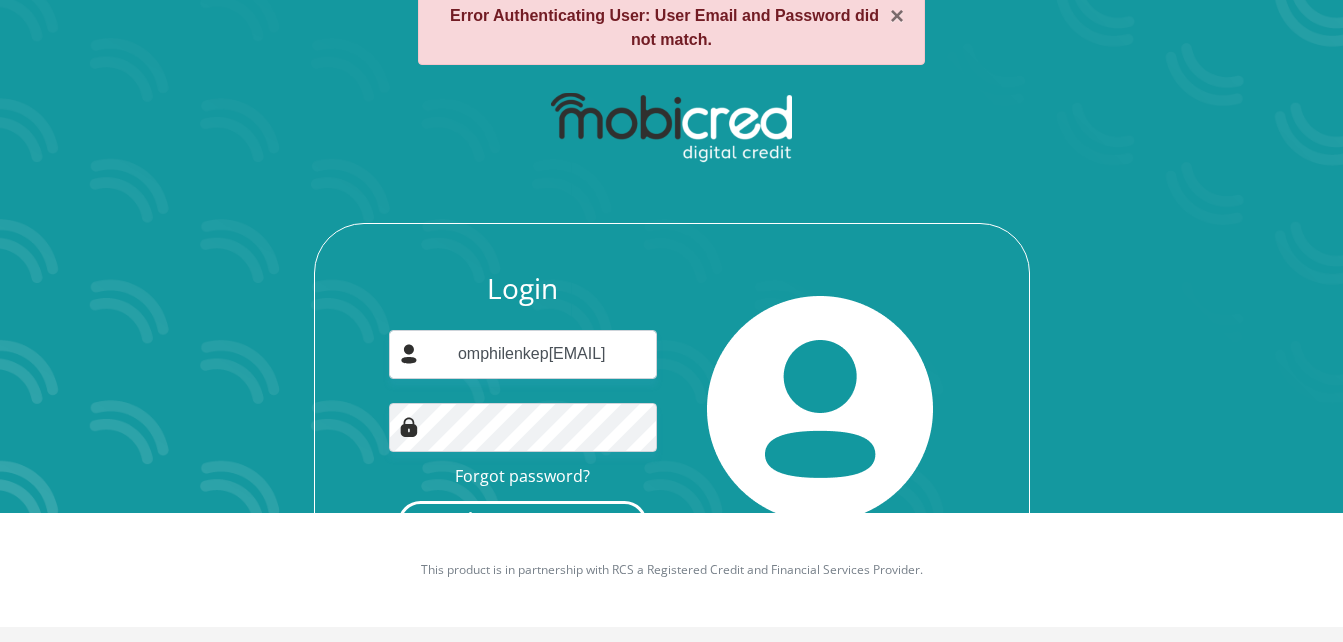 scroll, scrollTop: 0, scrollLeft: 0, axis: both 